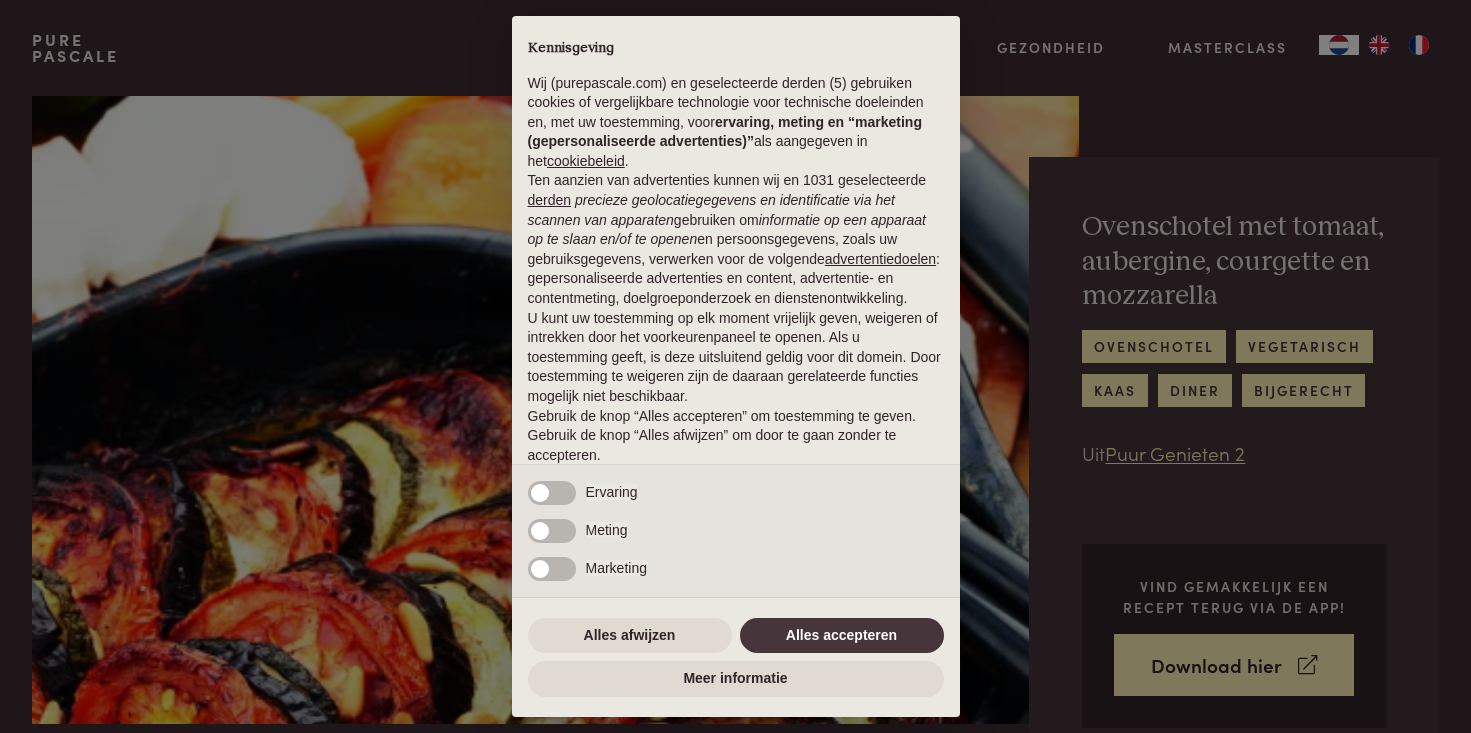 scroll, scrollTop: 0, scrollLeft: 0, axis: both 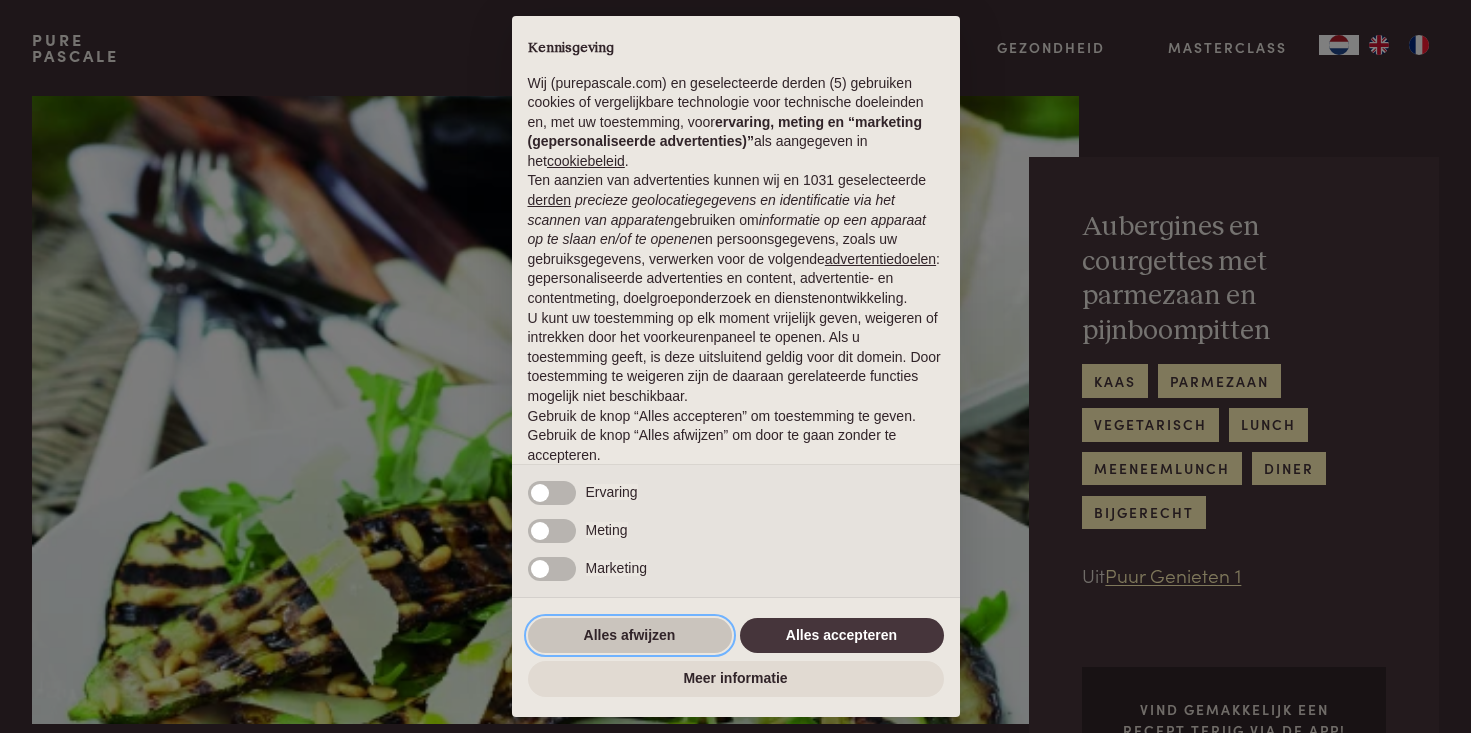 click on "Alles afwijzen" at bounding box center (630, 636) 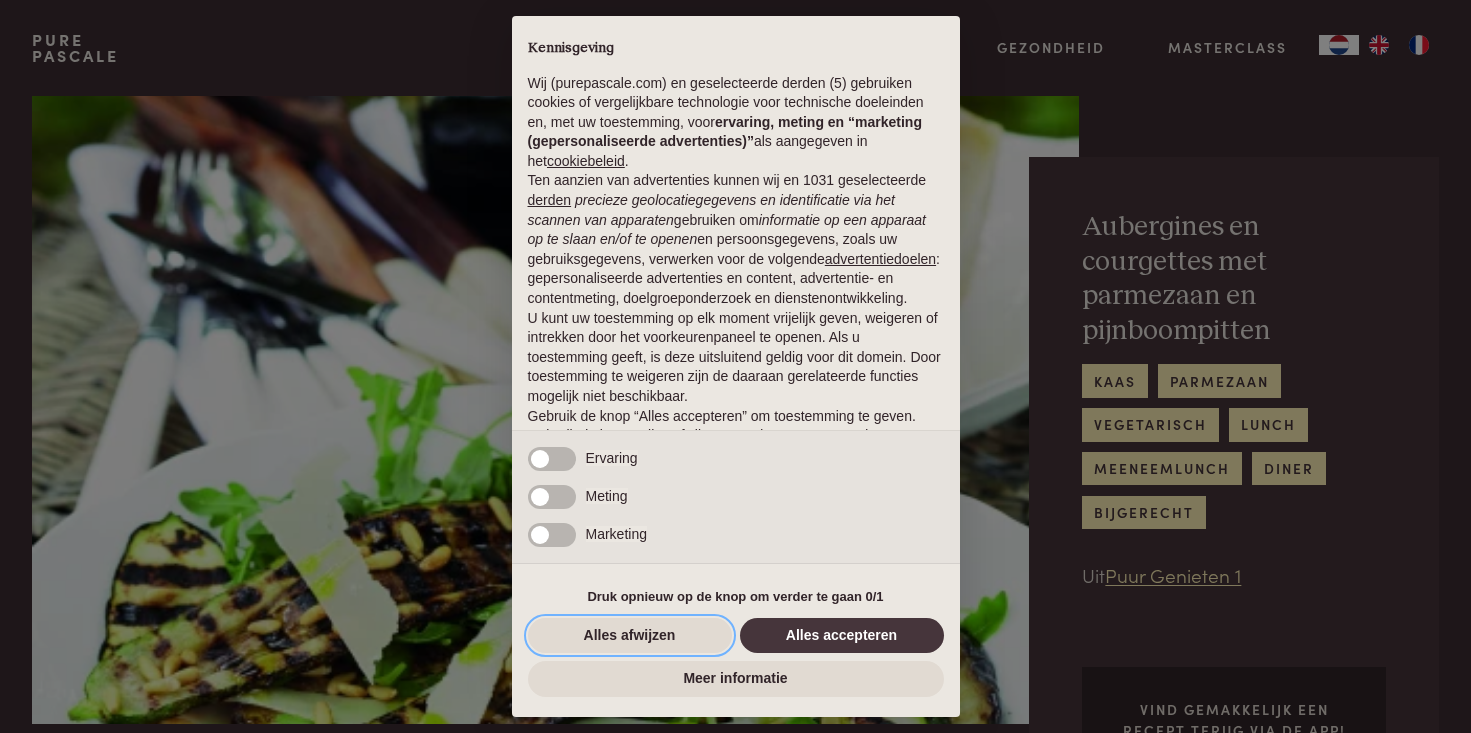 scroll, scrollTop: 71, scrollLeft: 0, axis: vertical 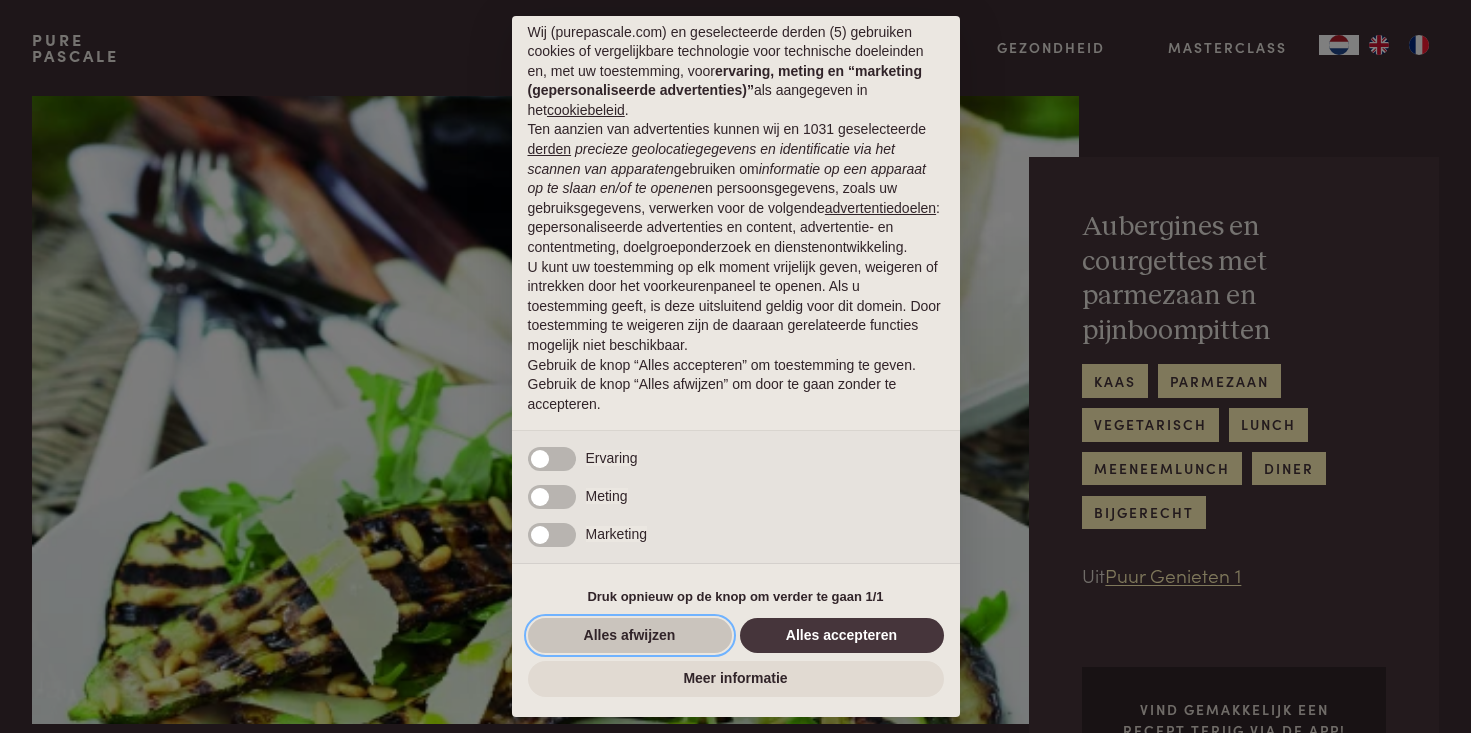 click on "Alles afwijzen" at bounding box center [630, 636] 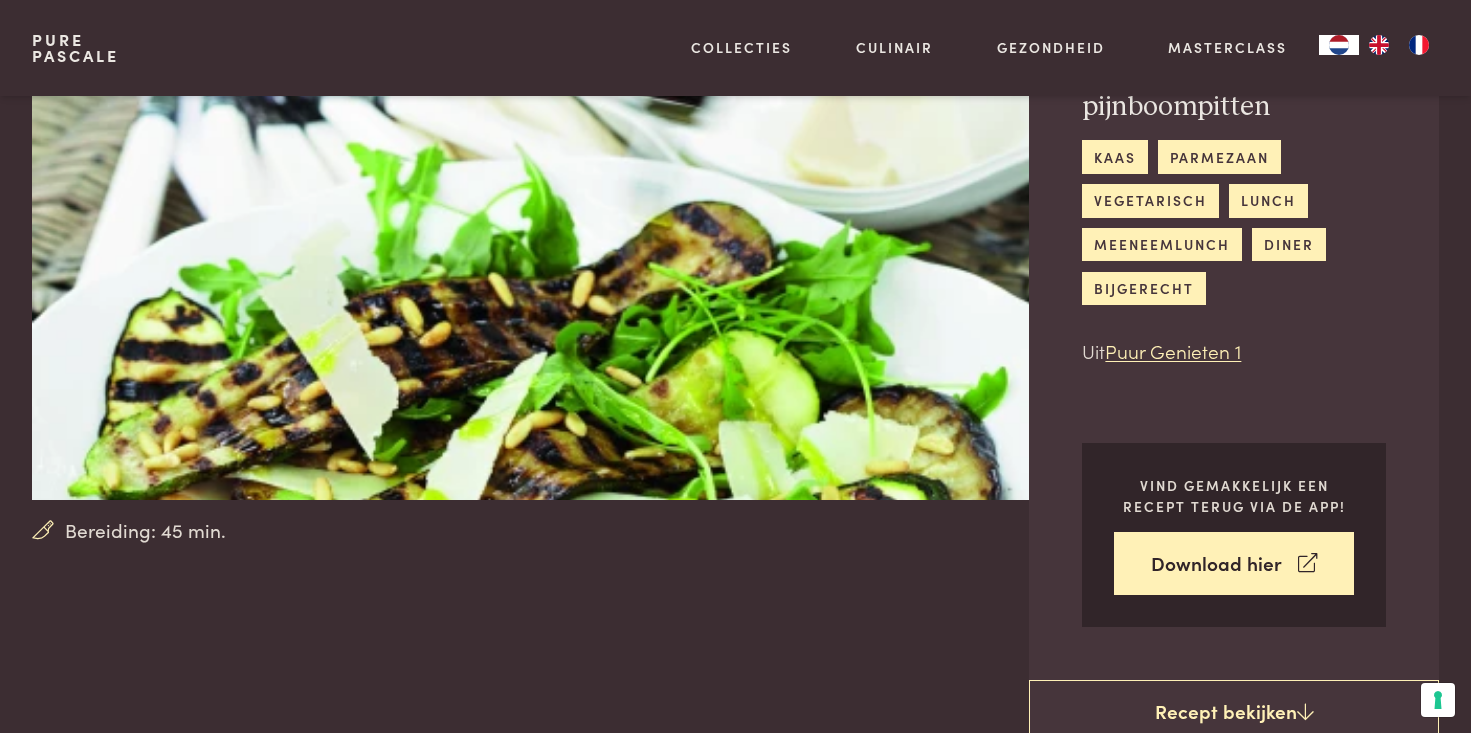 scroll, scrollTop: 220, scrollLeft: 0, axis: vertical 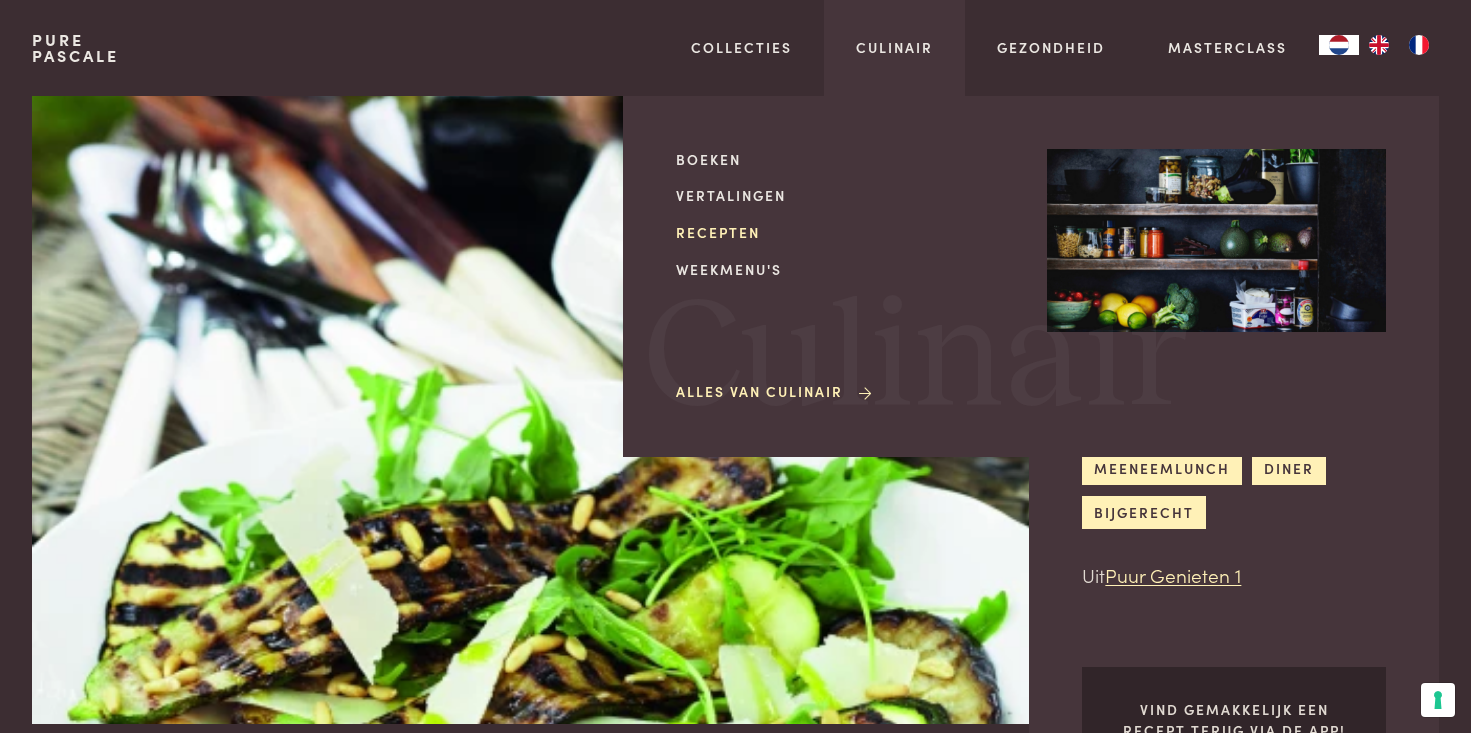 click on "Recepten" at bounding box center (845, 232) 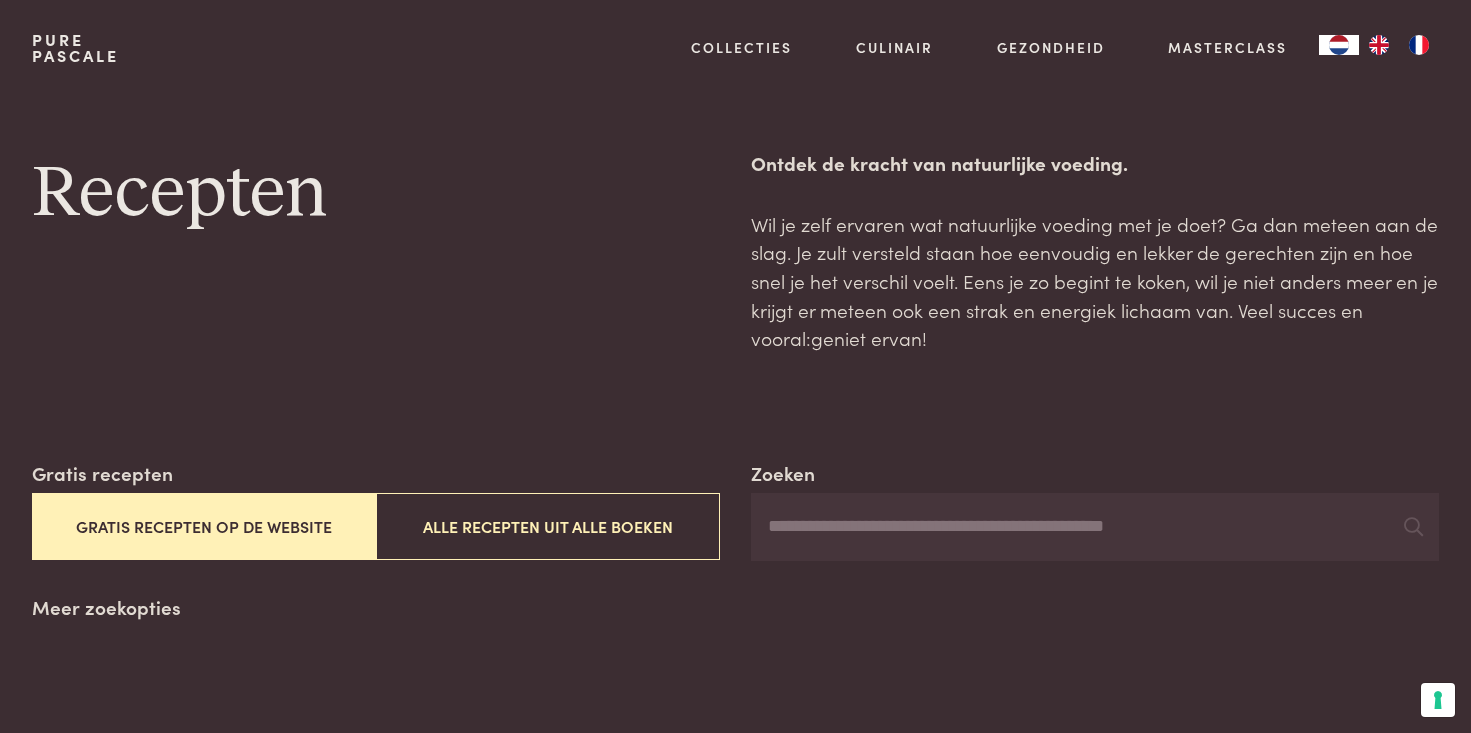 scroll, scrollTop: 0, scrollLeft: 0, axis: both 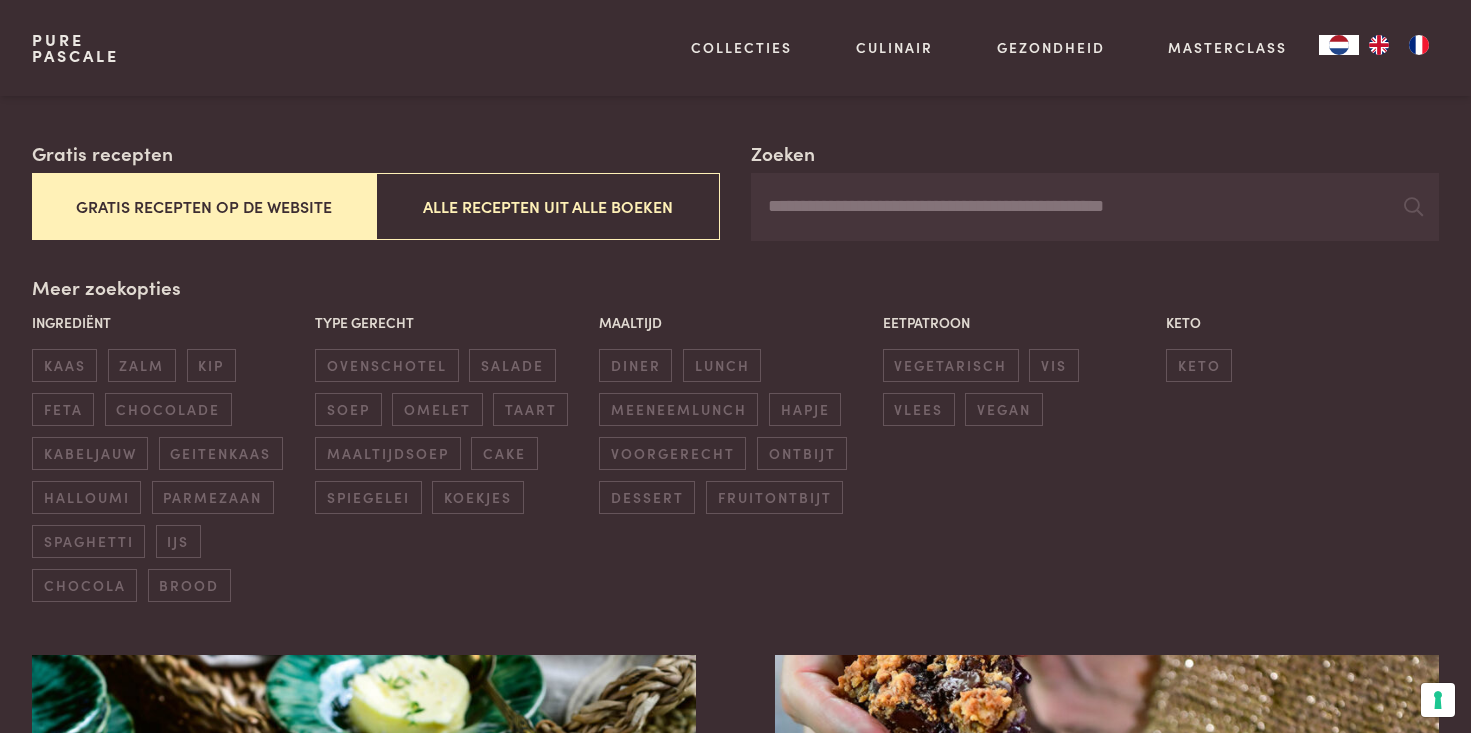 click on "Zoeken" at bounding box center [1095, 207] 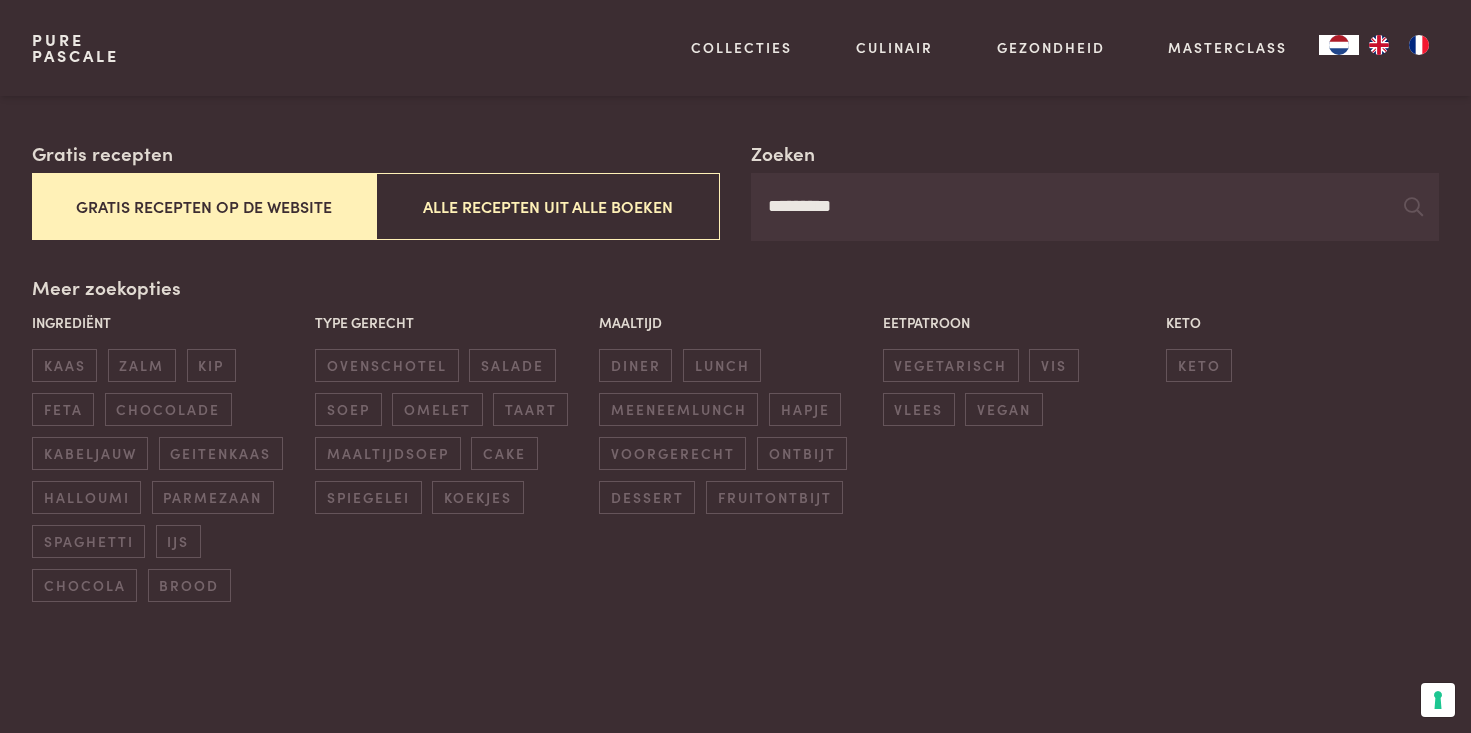 type on "*********" 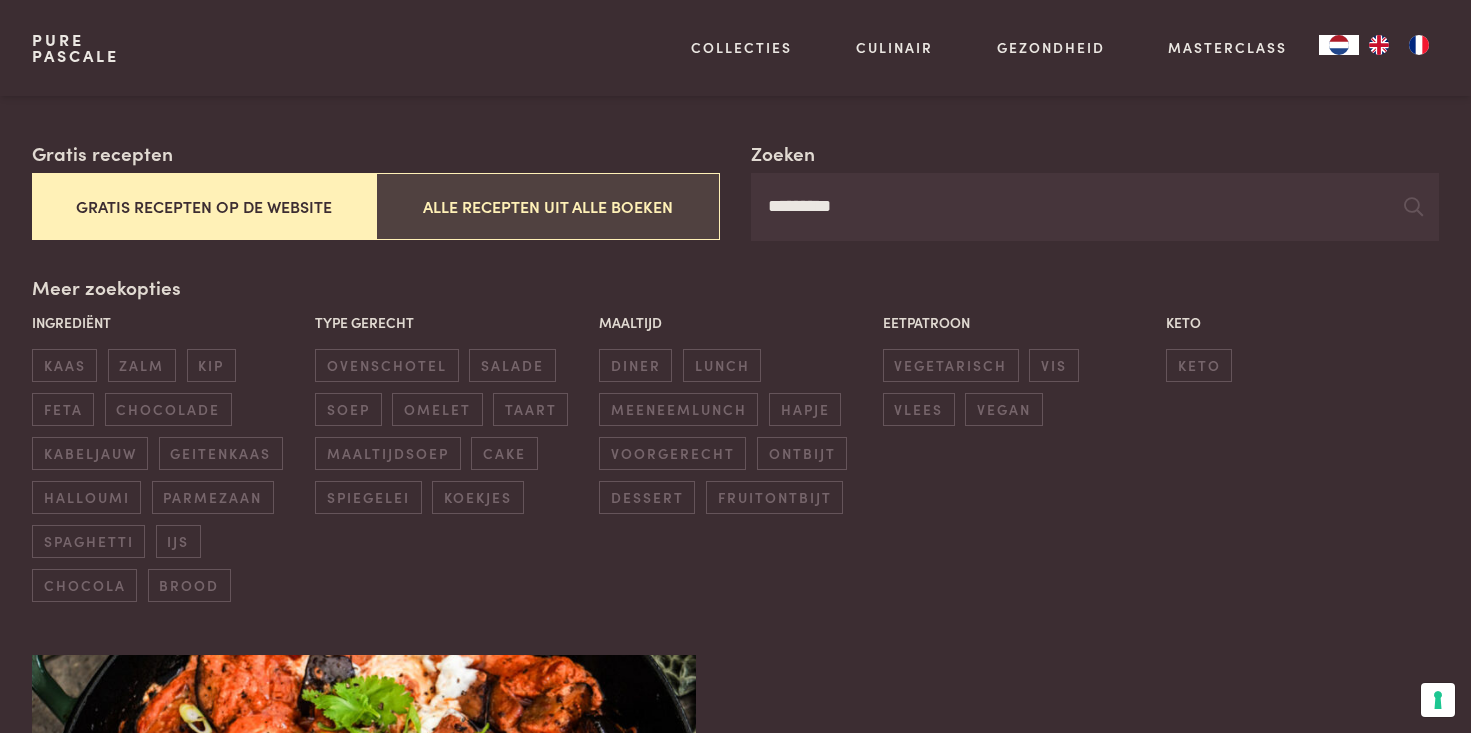 click on "Alle recepten uit alle boeken" at bounding box center (548, 206) 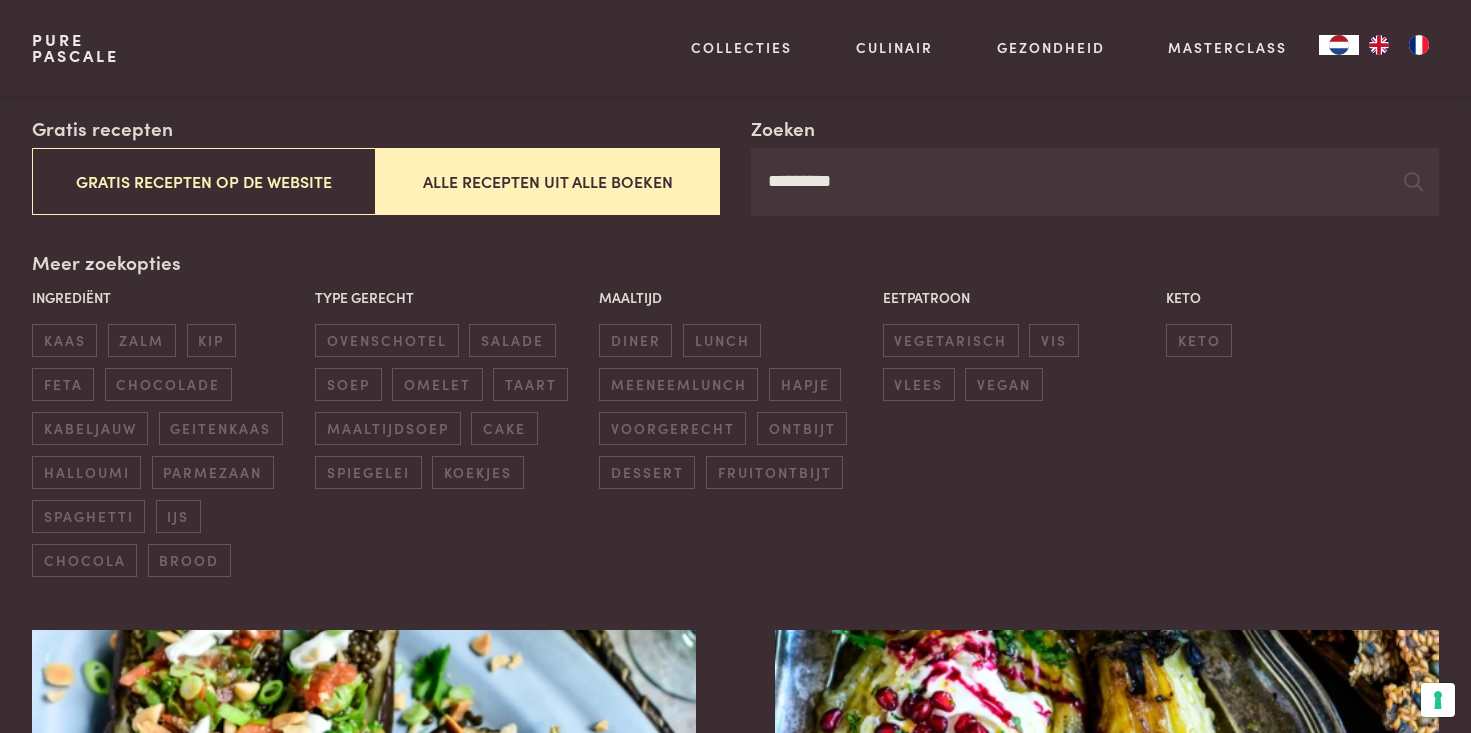 scroll, scrollTop: 347, scrollLeft: 0, axis: vertical 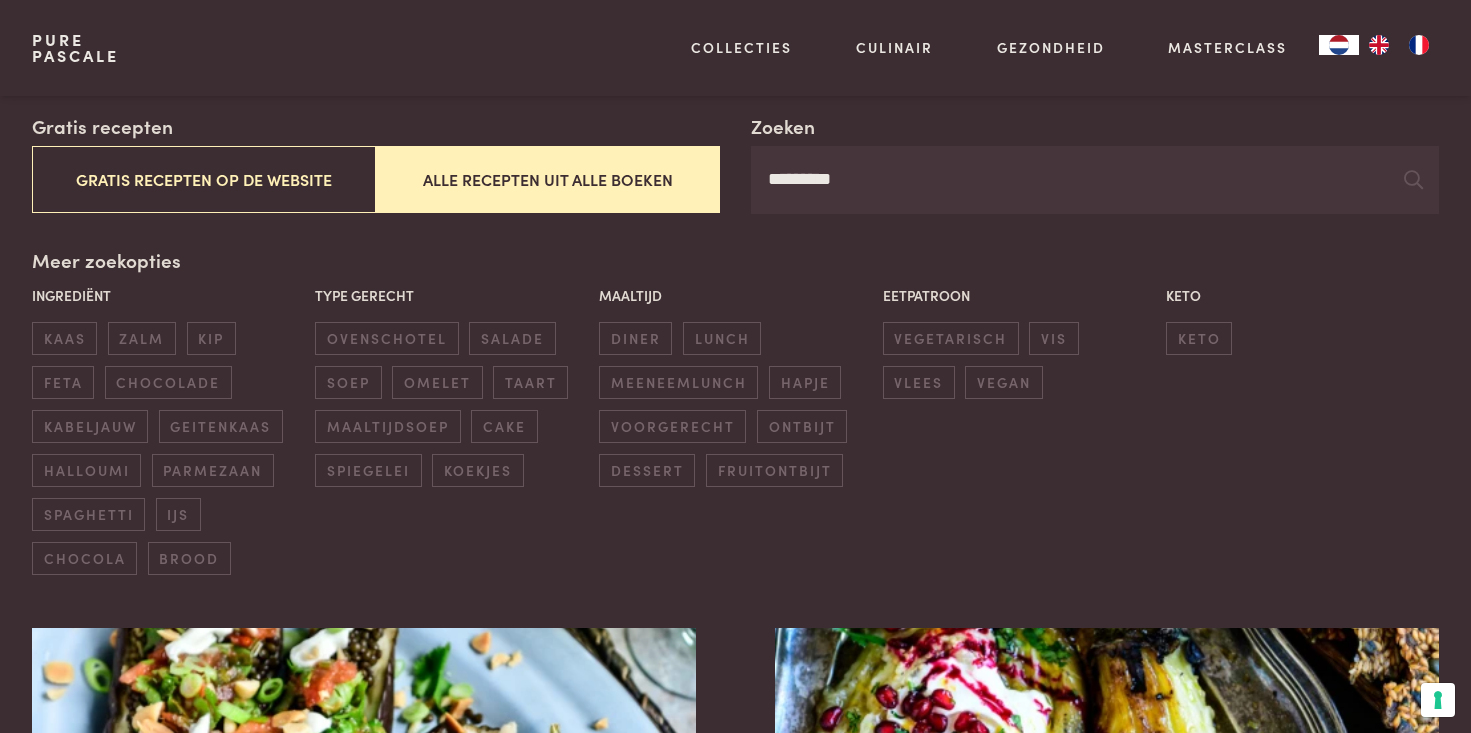 click on "*********" at bounding box center [1095, 180] 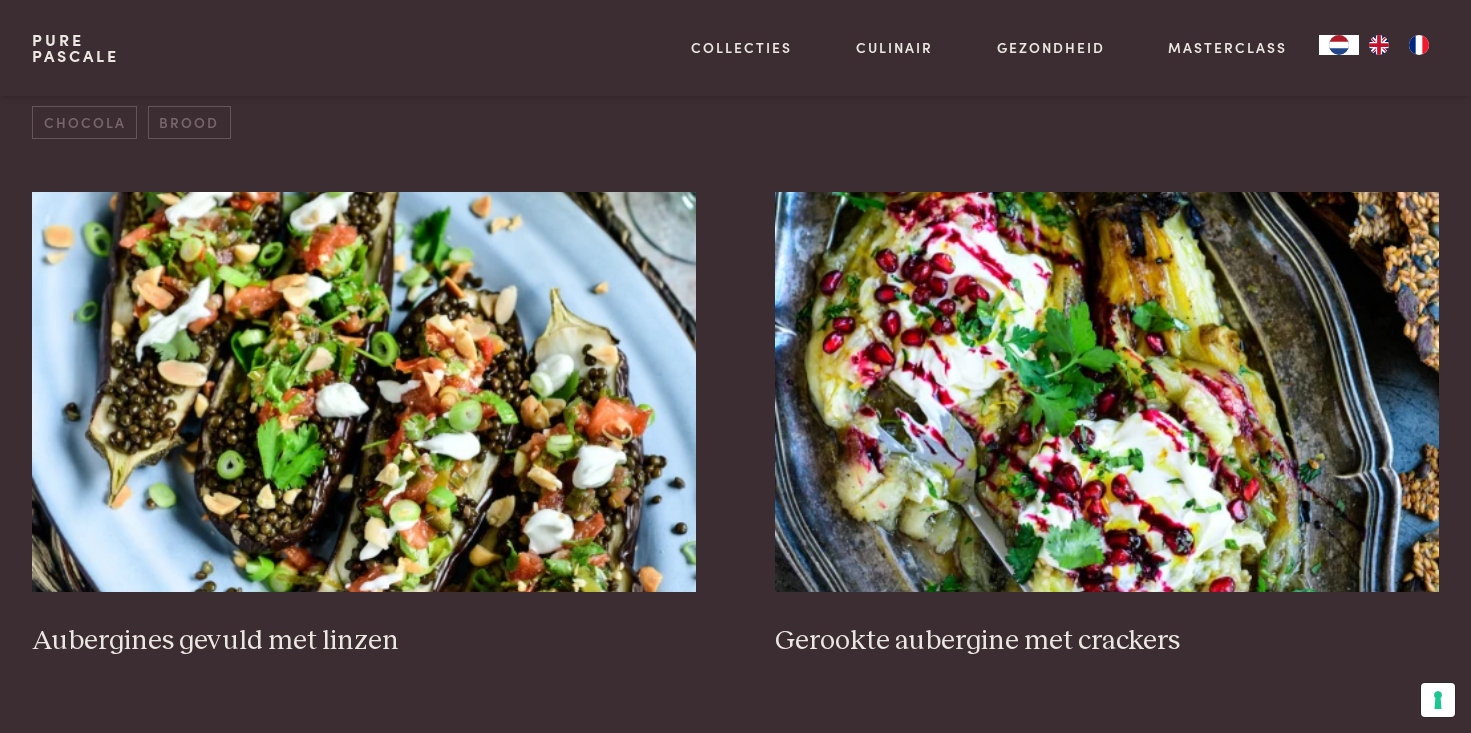 scroll, scrollTop: 785, scrollLeft: 0, axis: vertical 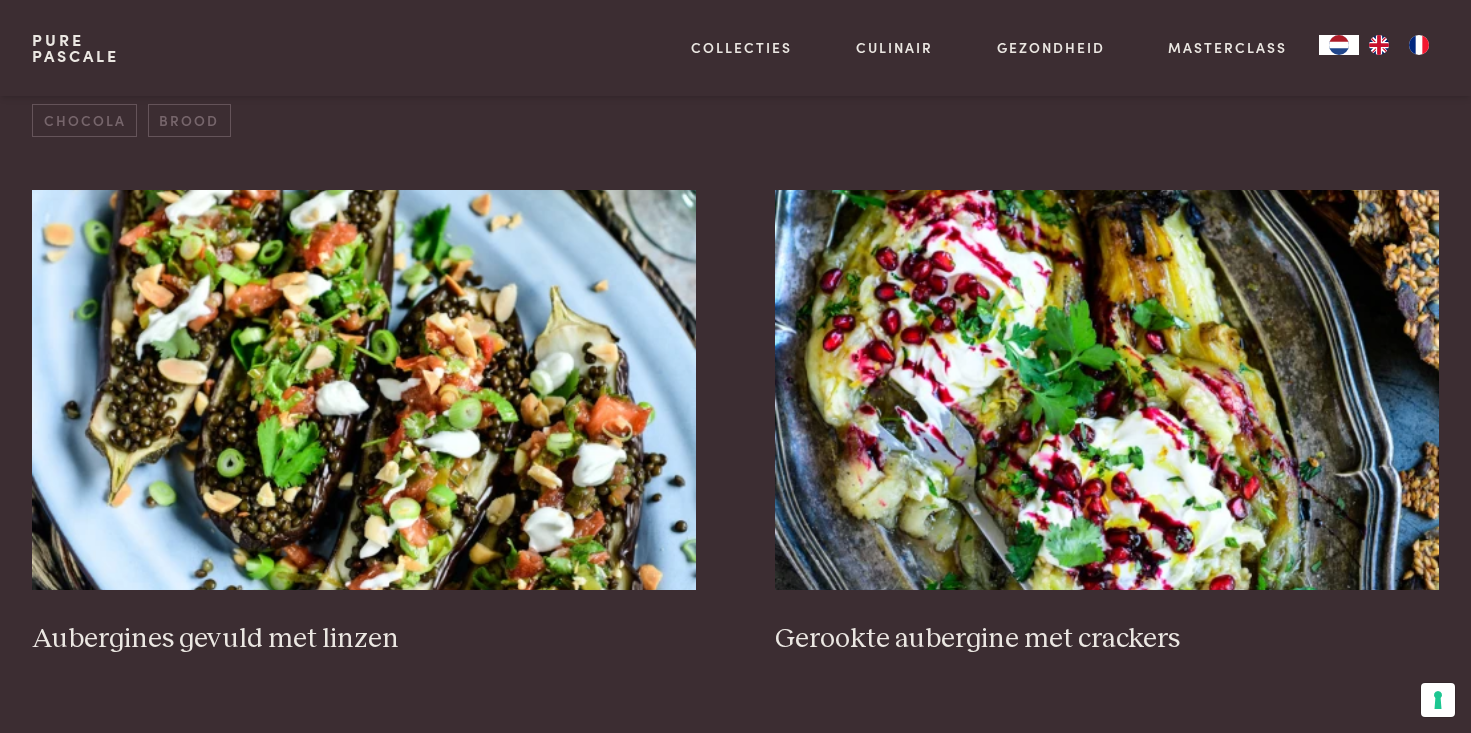 click on "vegetarisch" at bounding box center [951, -100] 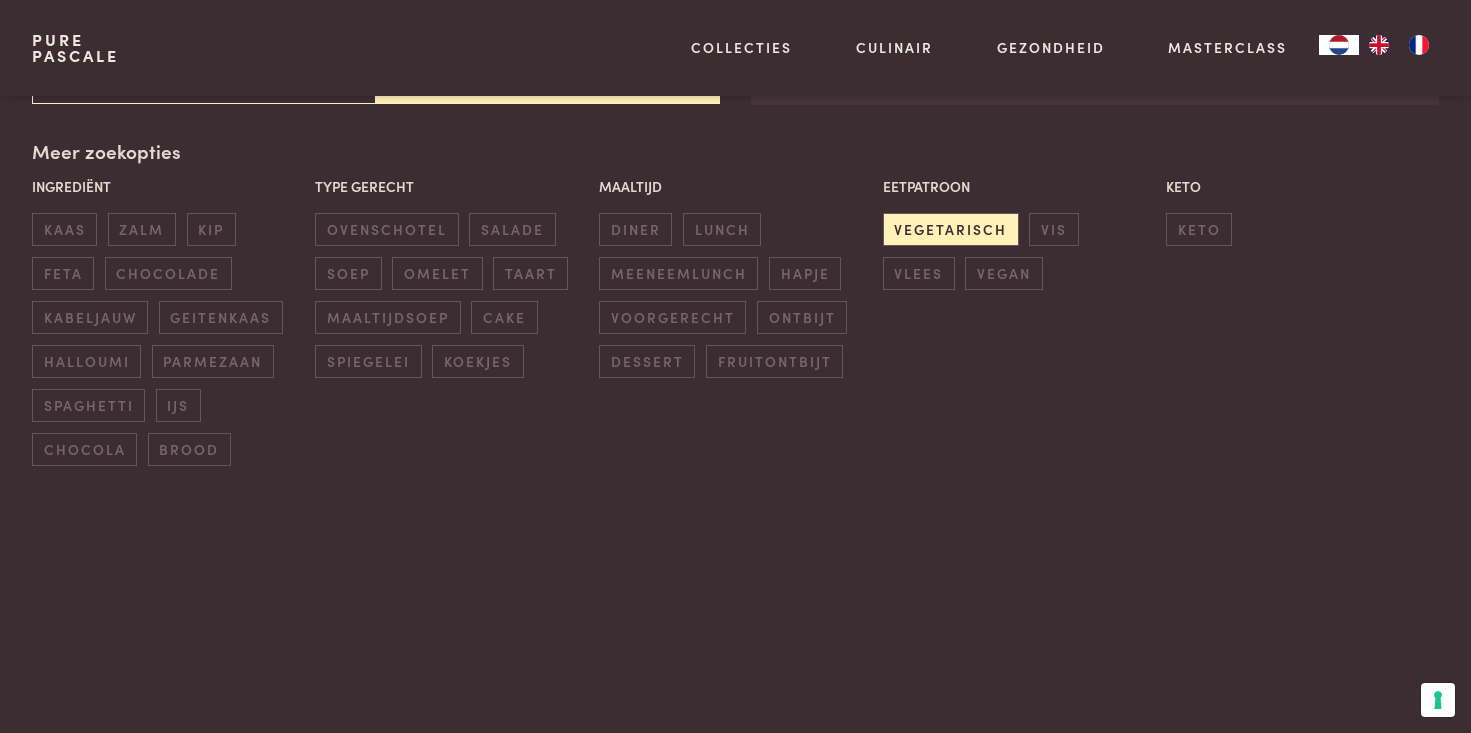 scroll, scrollTop: 458, scrollLeft: 0, axis: vertical 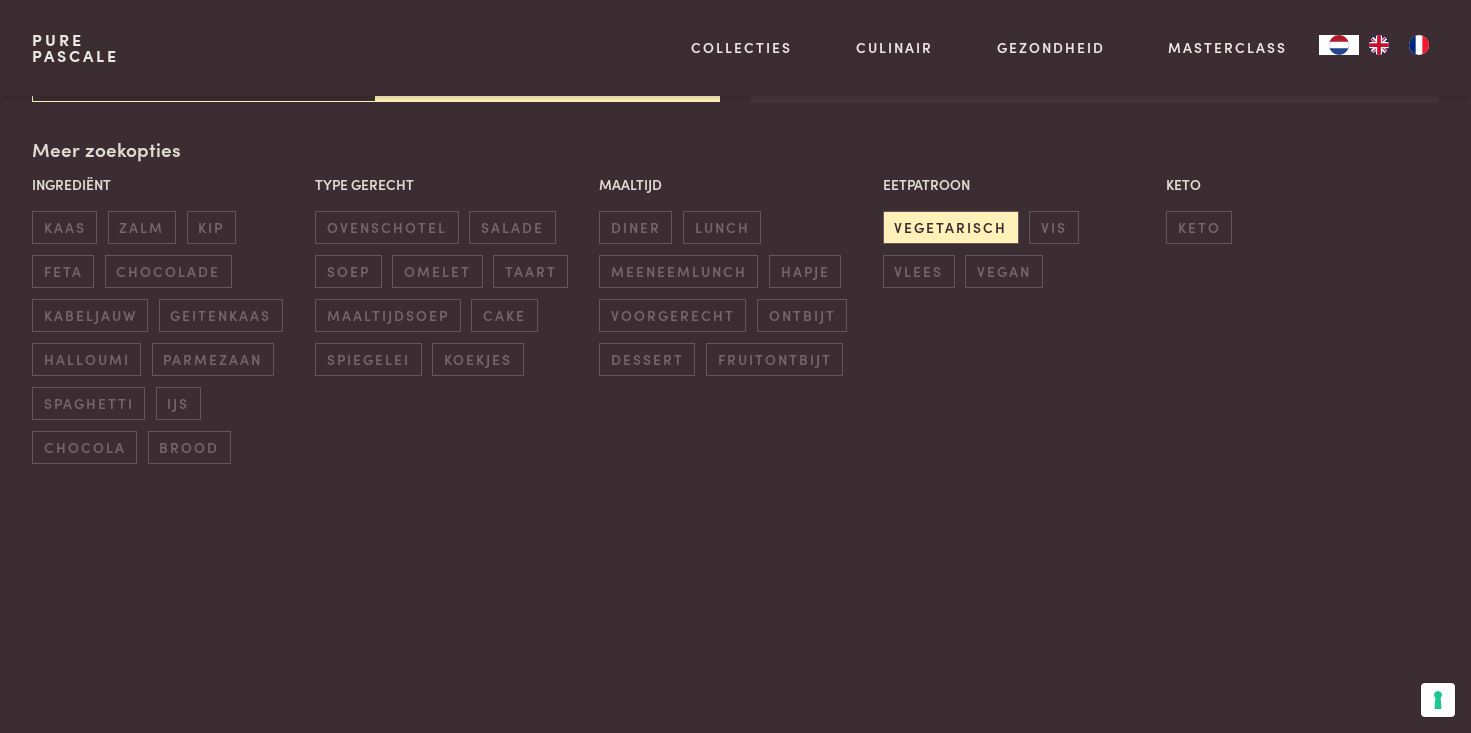 click on "*********" at bounding box center [1095, 69] 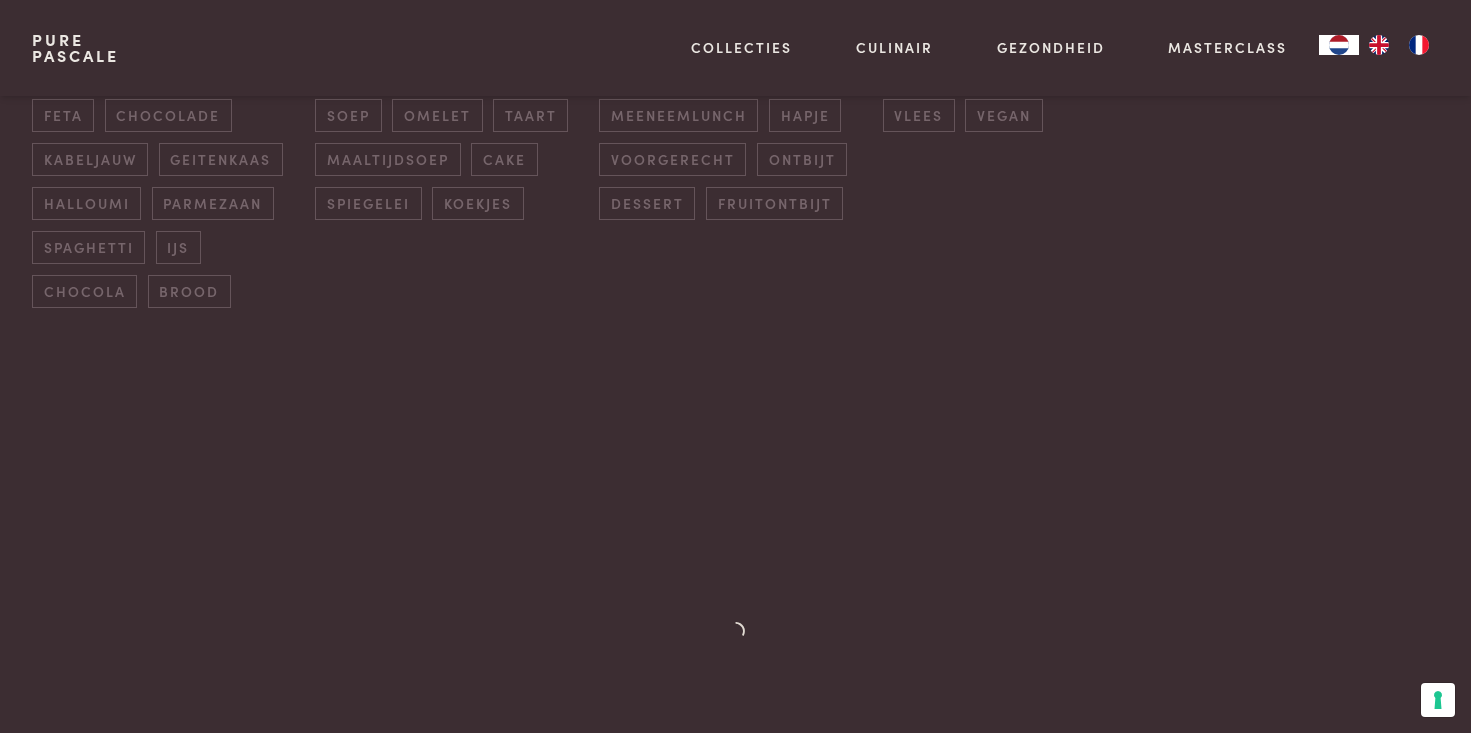 scroll, scrollTop: 620, scrollLeft: 0, axis: vertical 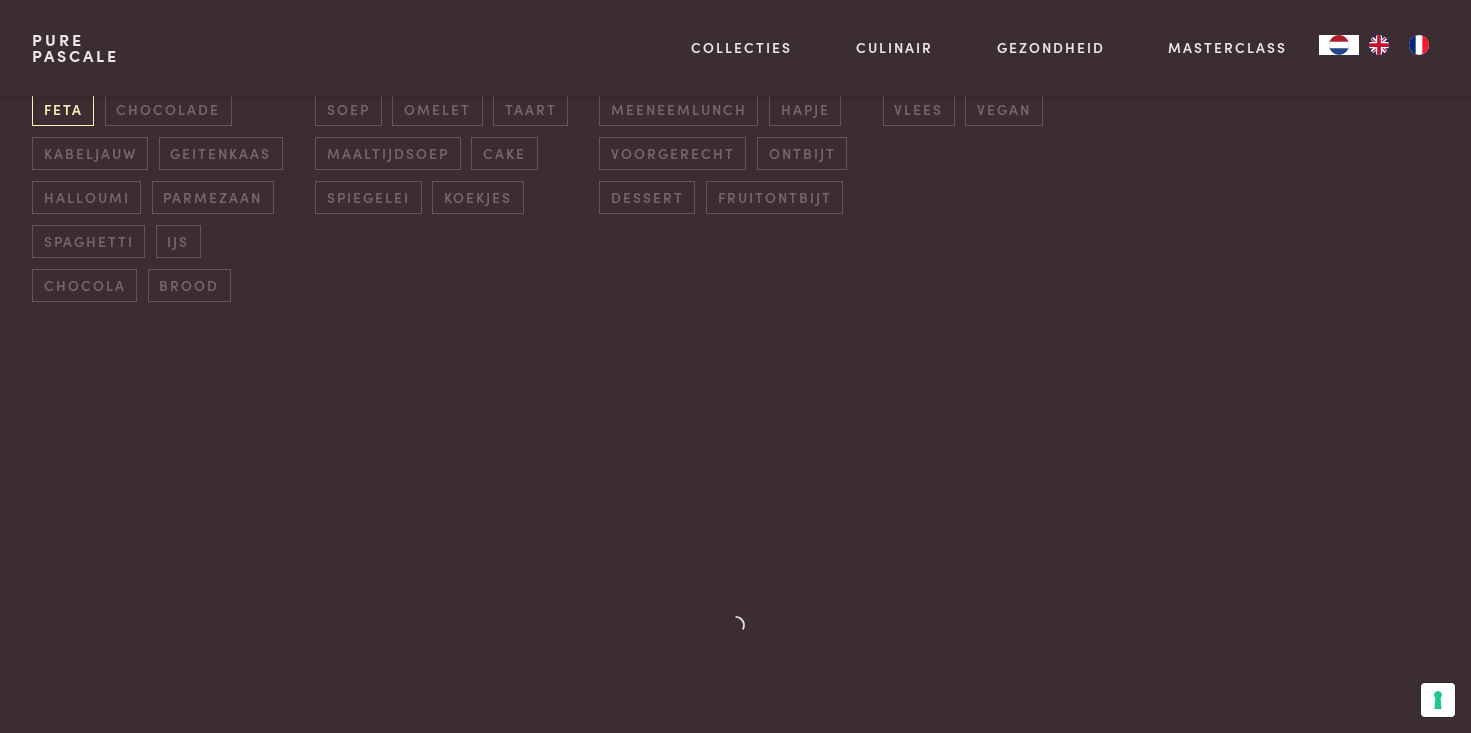click on "feta" at bounding box center (63, 109) 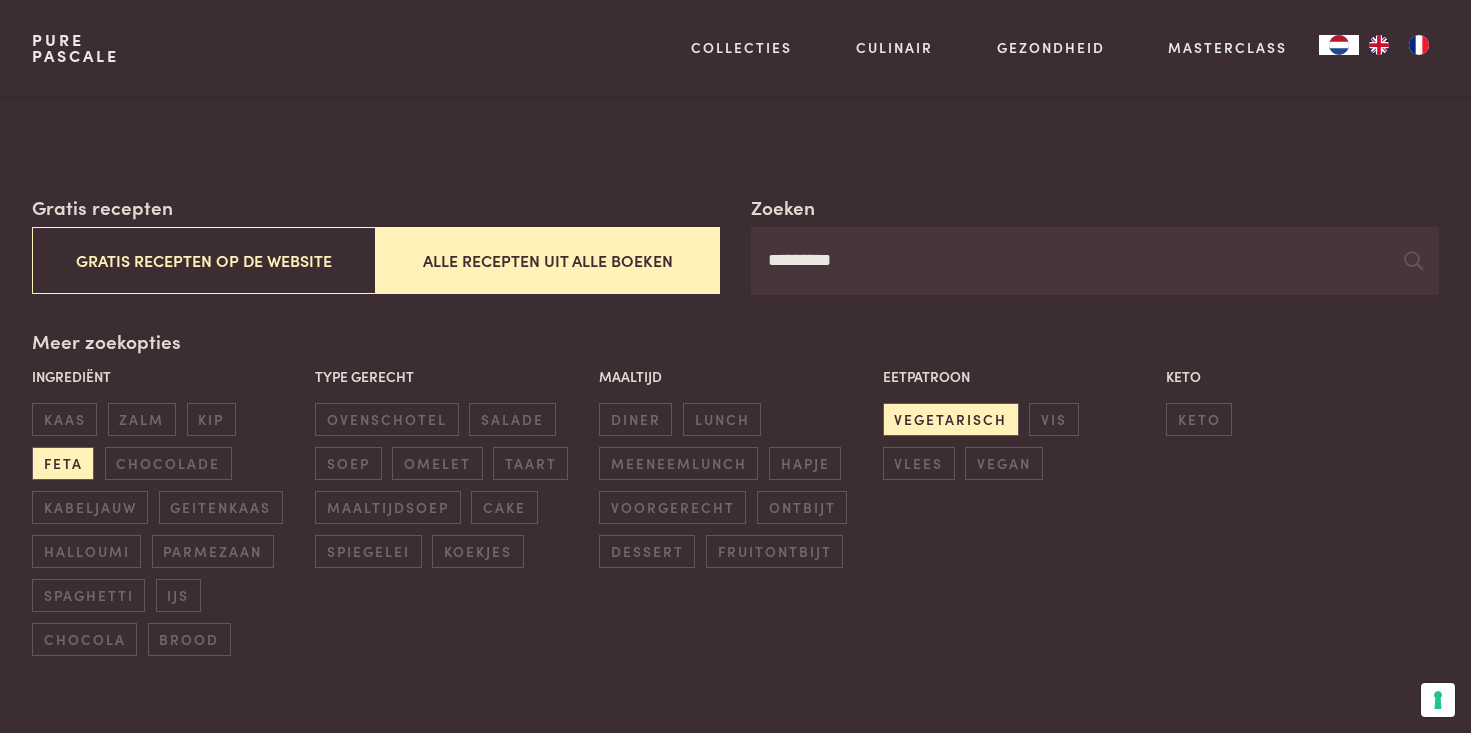 scroll, scrollTop: 269, scrollLeft: 0, axis: vertical 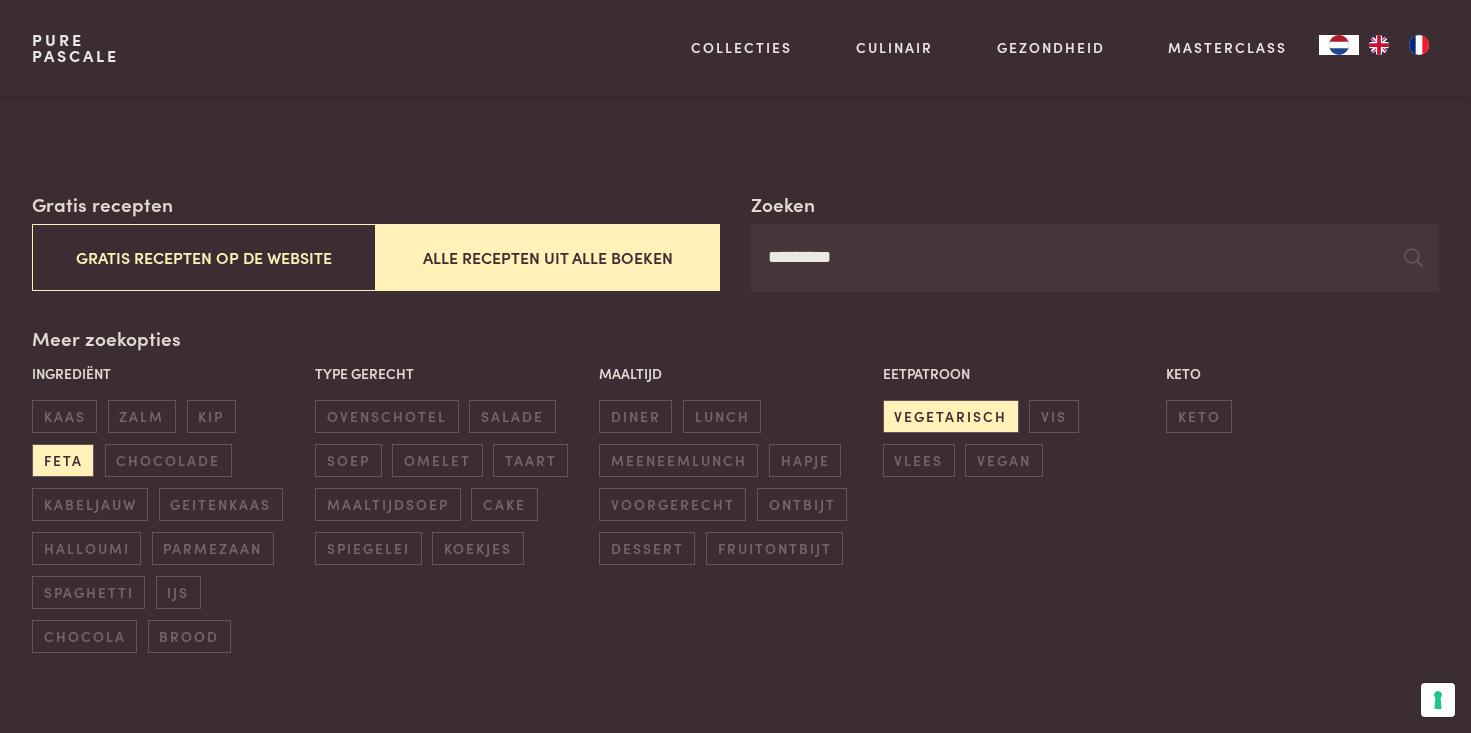 click on "*********" at bounding box center (1095, 258) 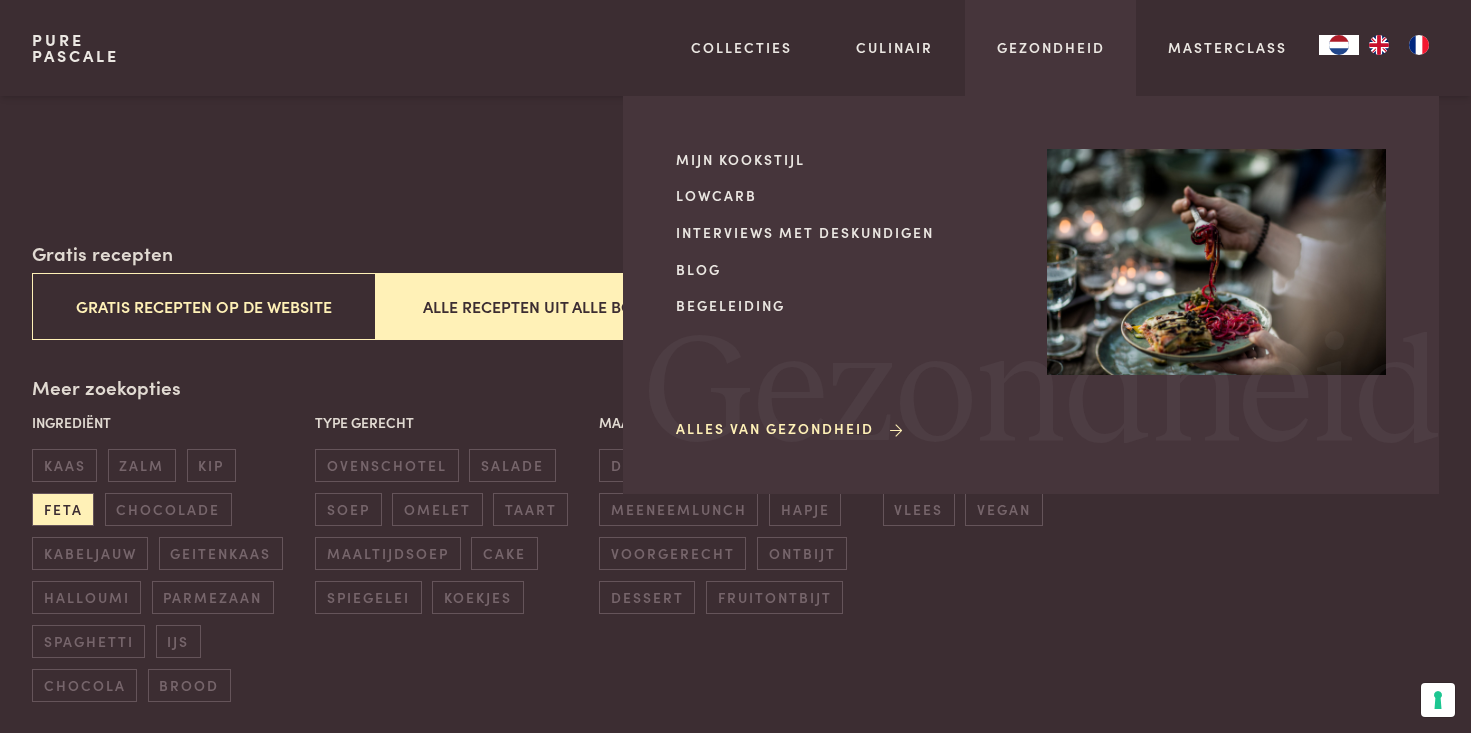 scroll, scrollTop: 223, scrollLeft: 0, axis: vertical 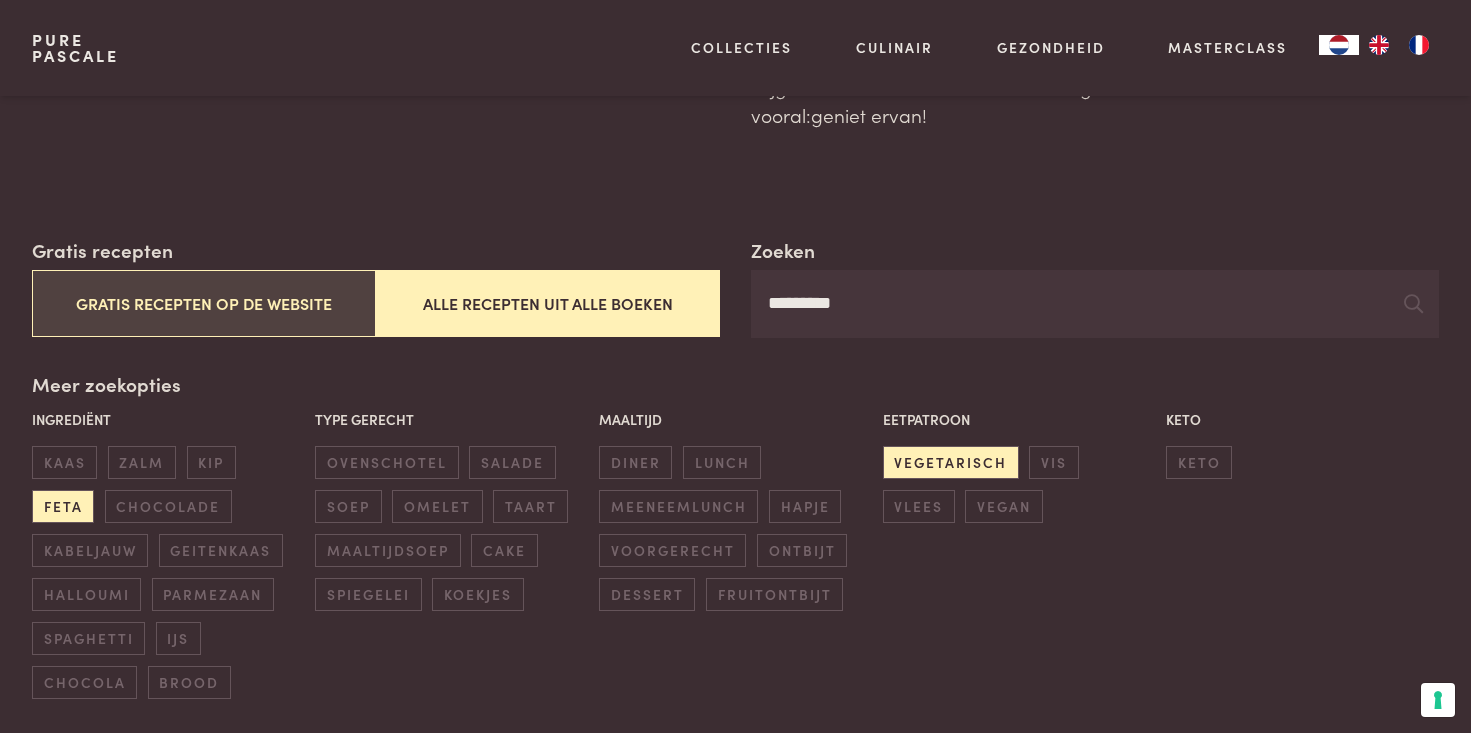 click on "Gratis recepten op de website" at bounding box center (204, 303) 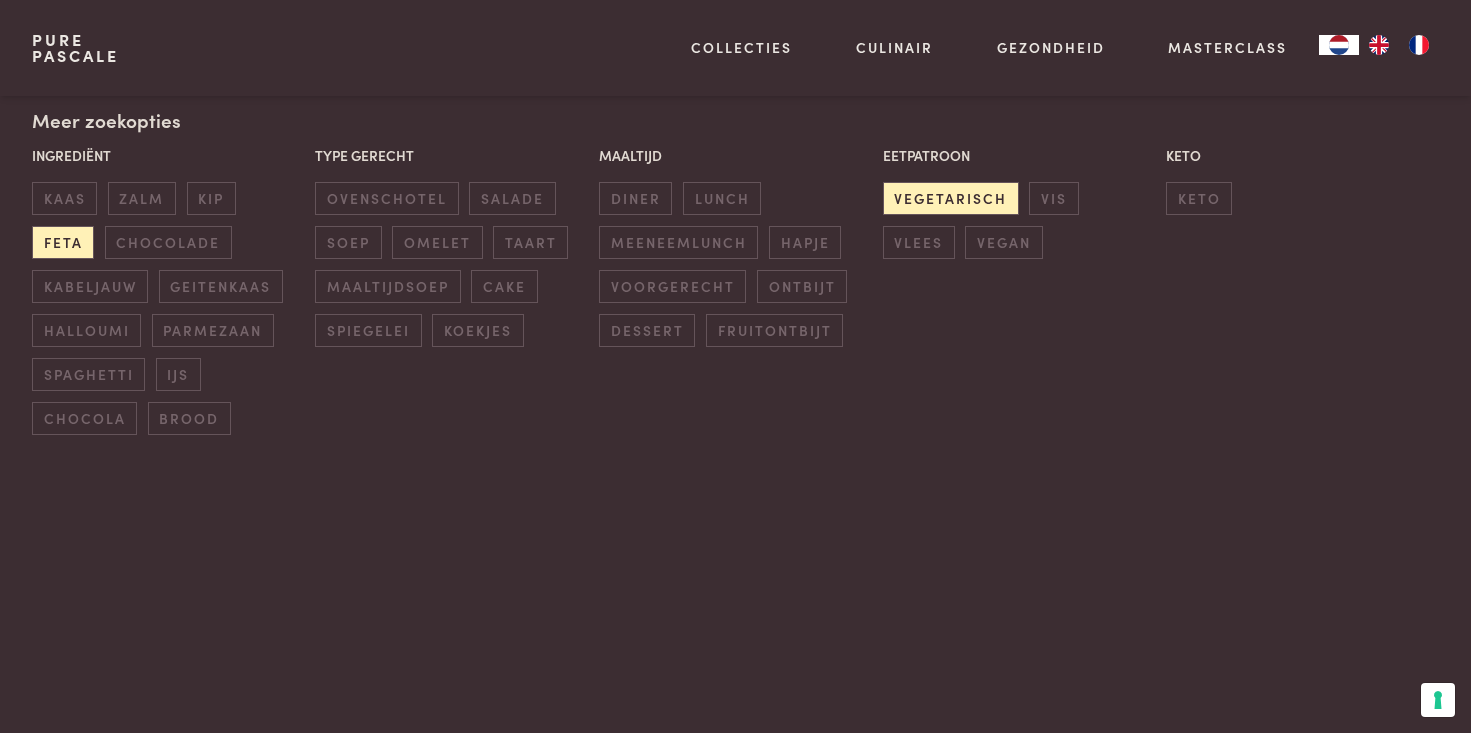 scroll, scrollTop: 0, scrollLeft: 0, axis: both 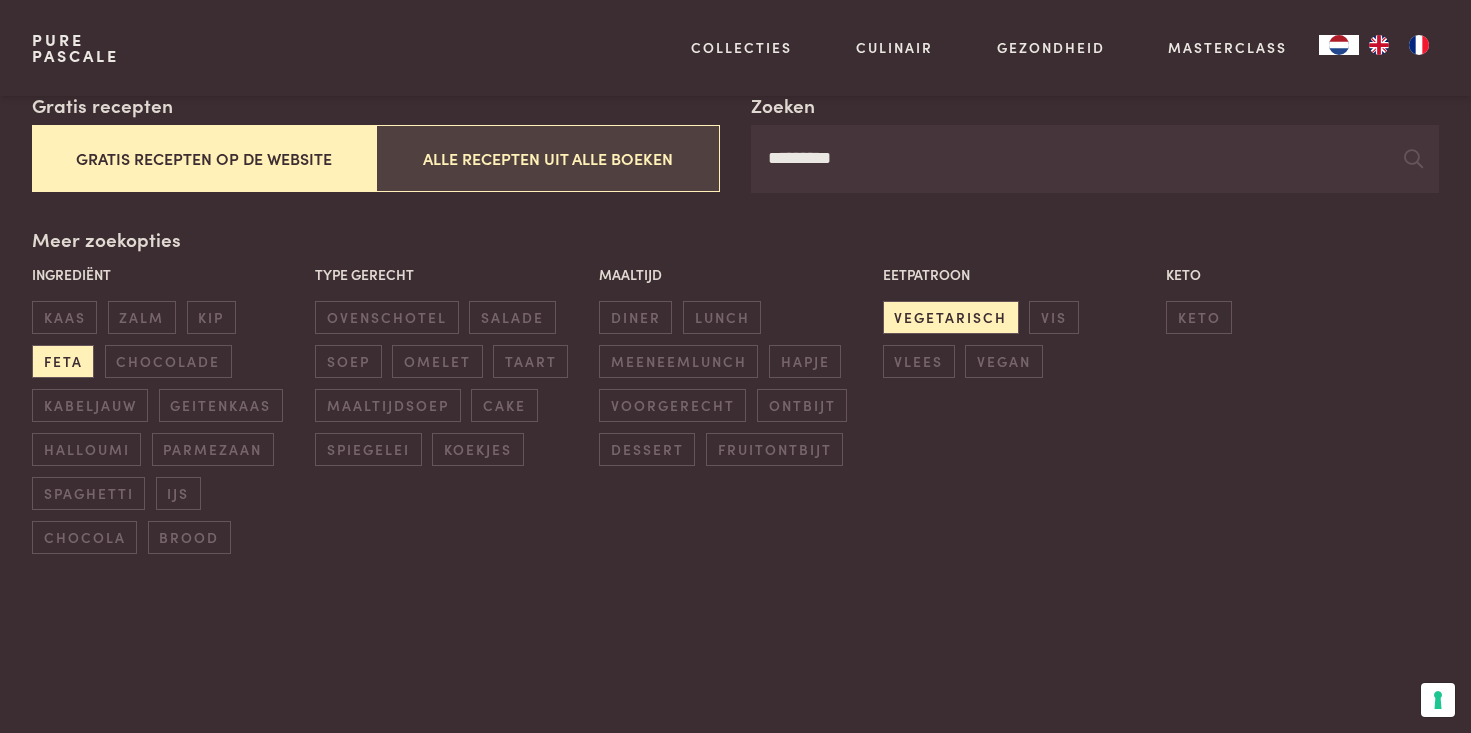 click on "Alle recepten uit alle boeken" at bounding box center (548, 158) 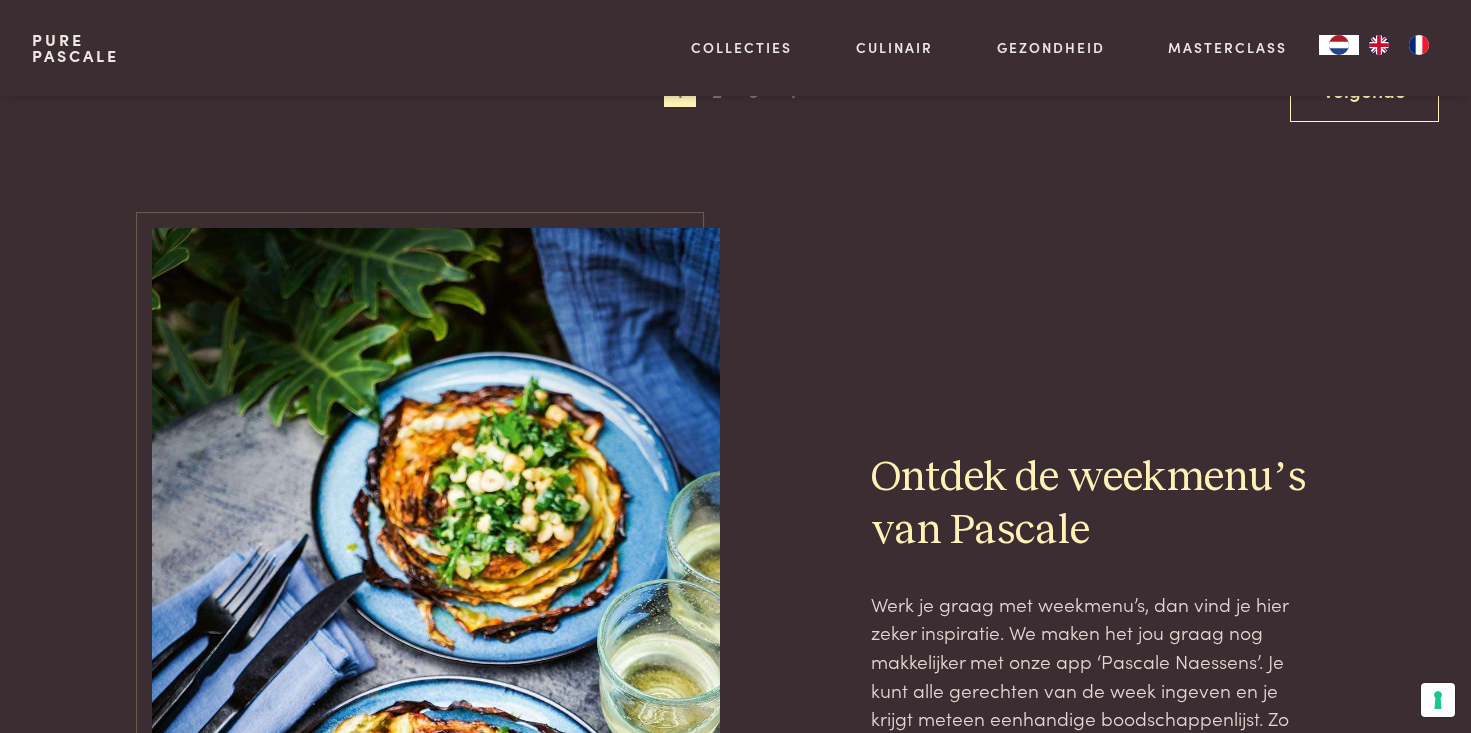 scroll, scrollTop: 1641, scrollLeft: 0, axis: vertical 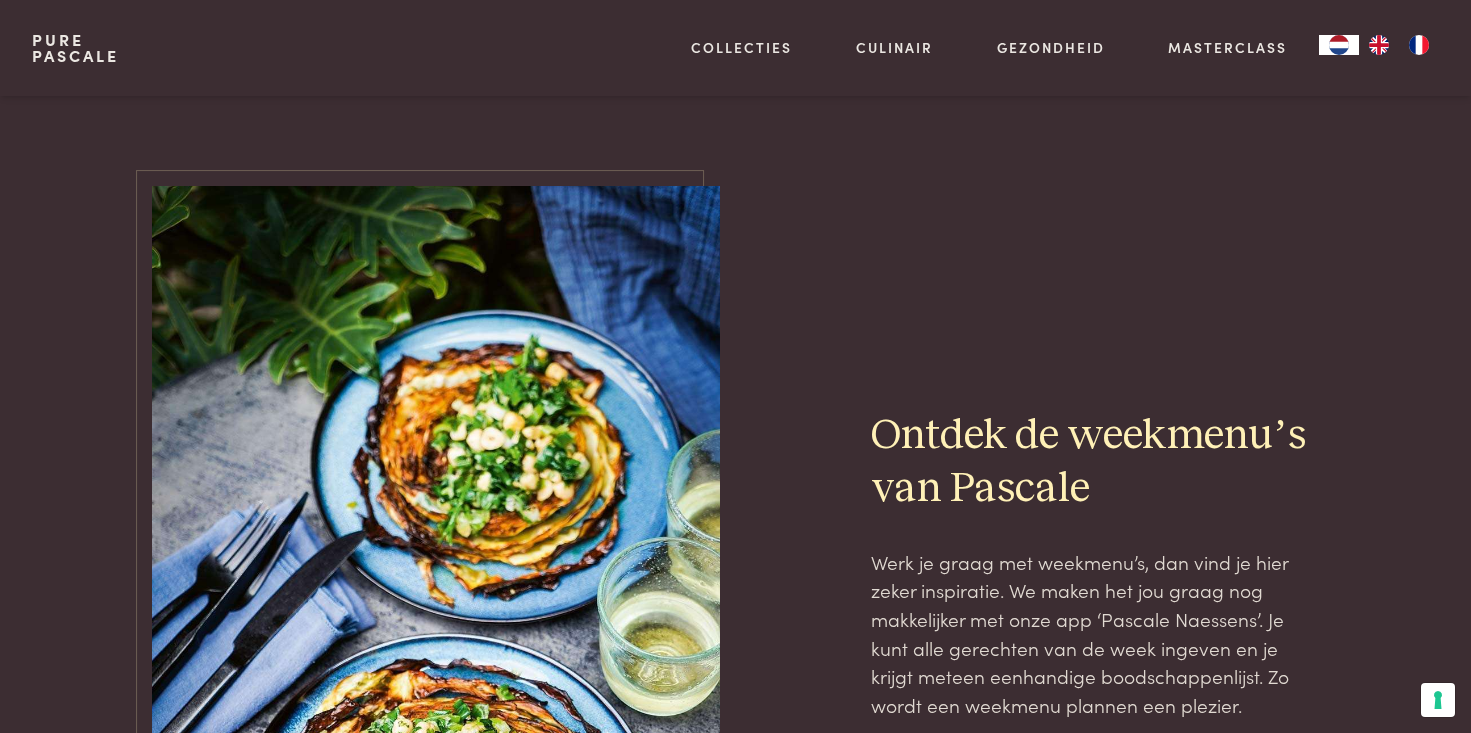 click on "2" at bounding box center (717, 49) 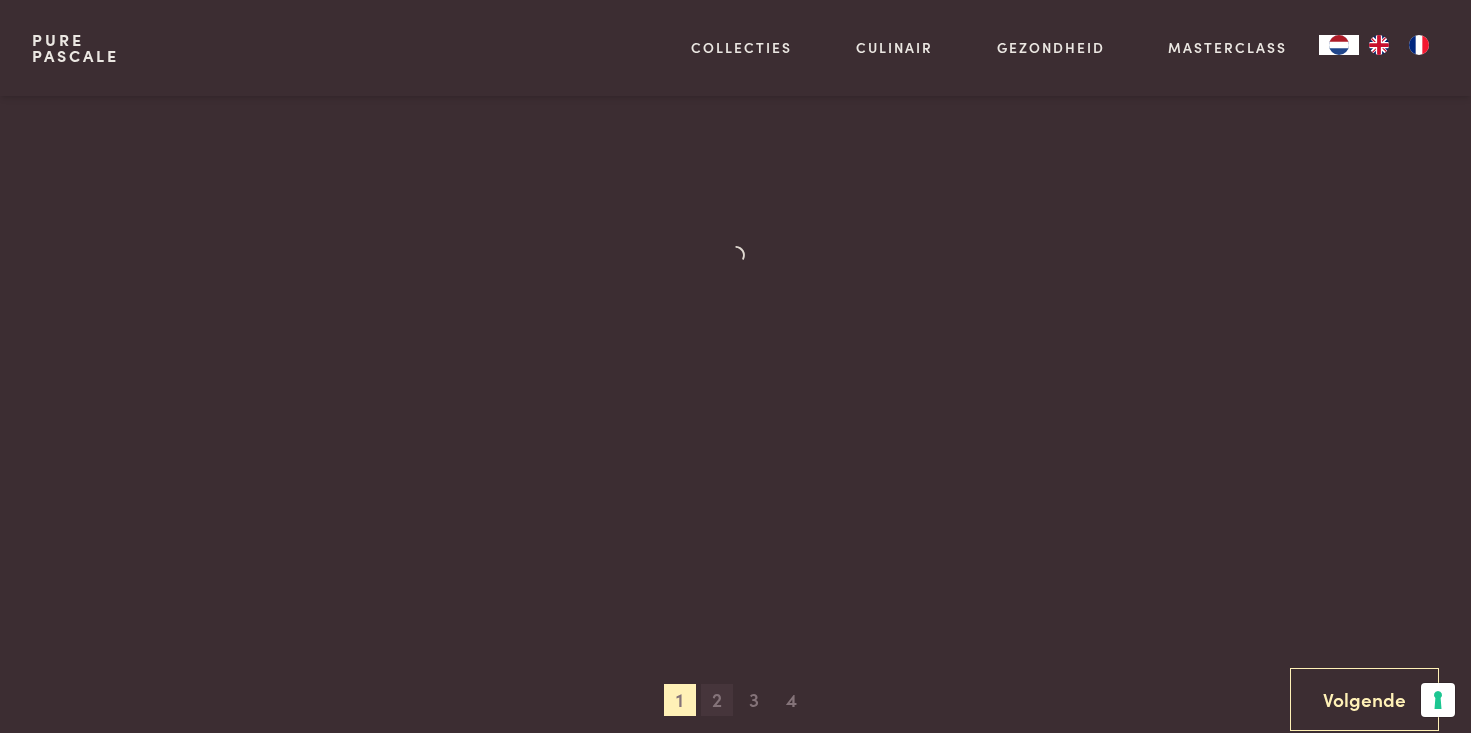 scroll, scrollTop: 995, scrollLeft: 0, axis: vertical 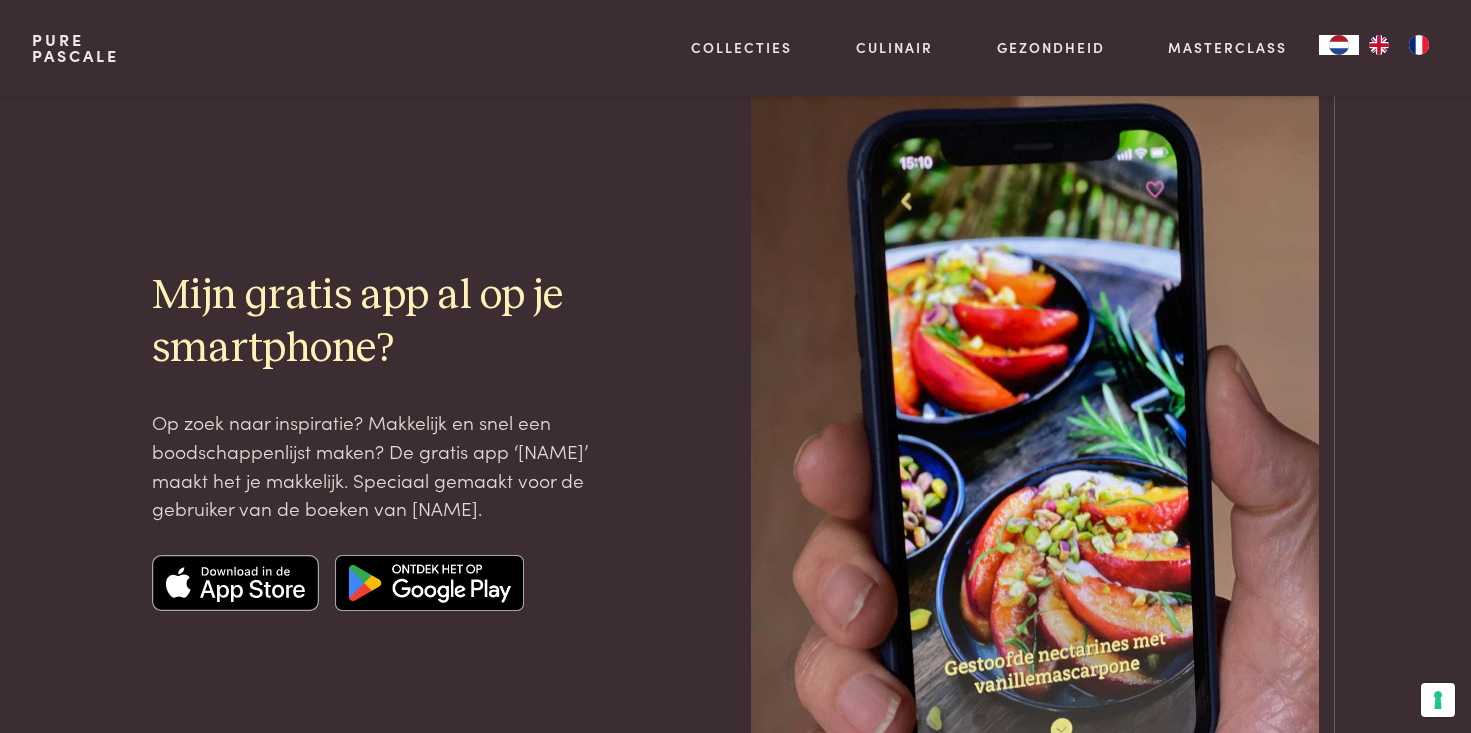 click on "Ontdek de weekmenu's" at bounding box center [1009, -299] 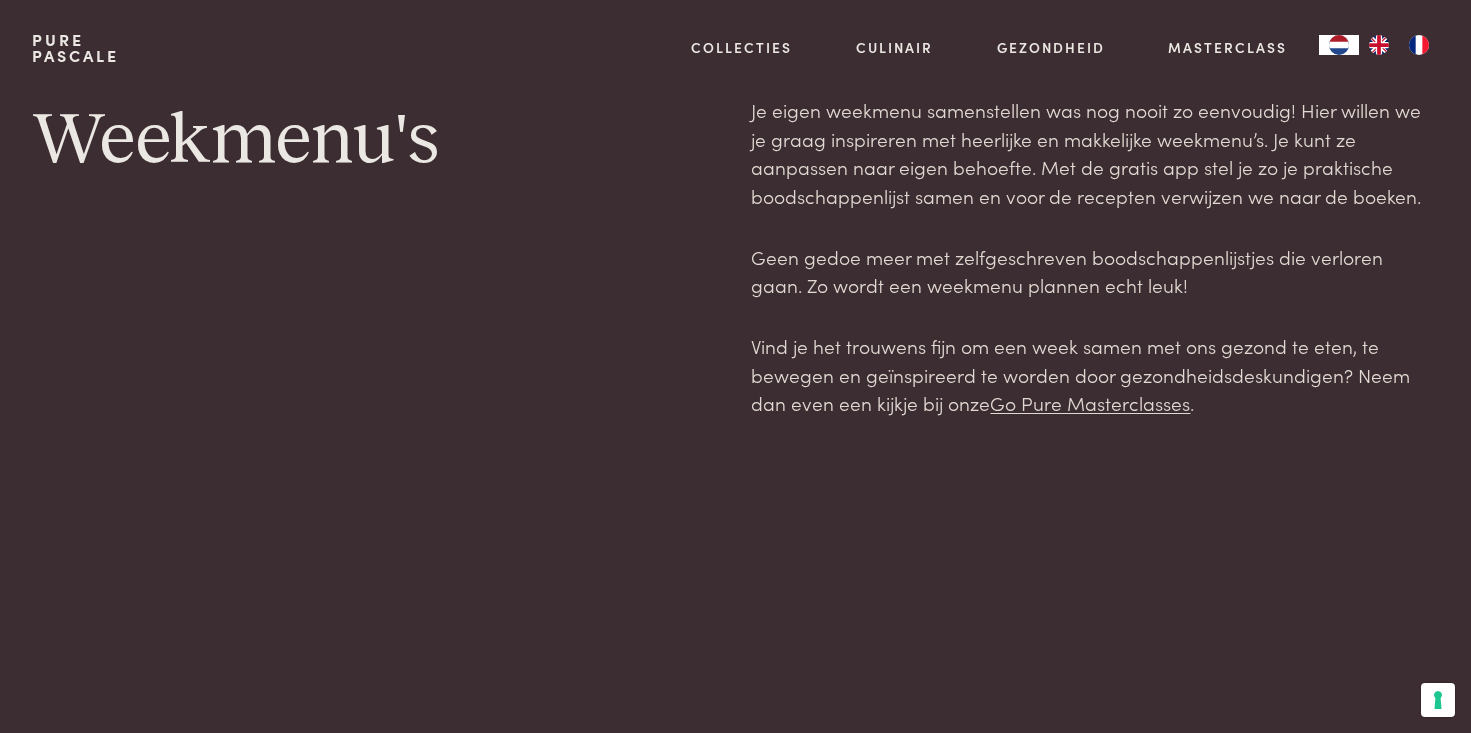 scroll, scrollTop: 0, scrollLeft: 0, axis: both 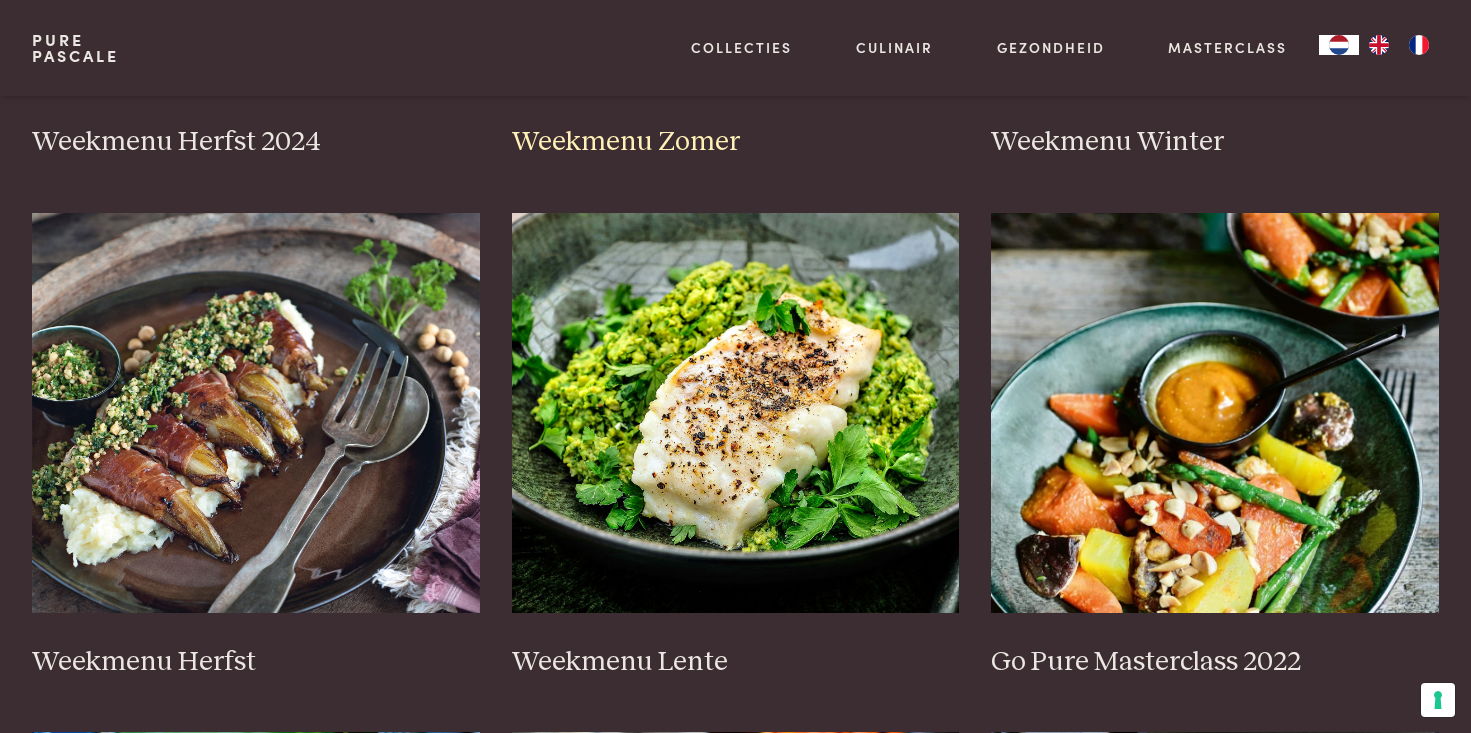 click on "Weekmenu Zomer" at bounding box center (736, 142) 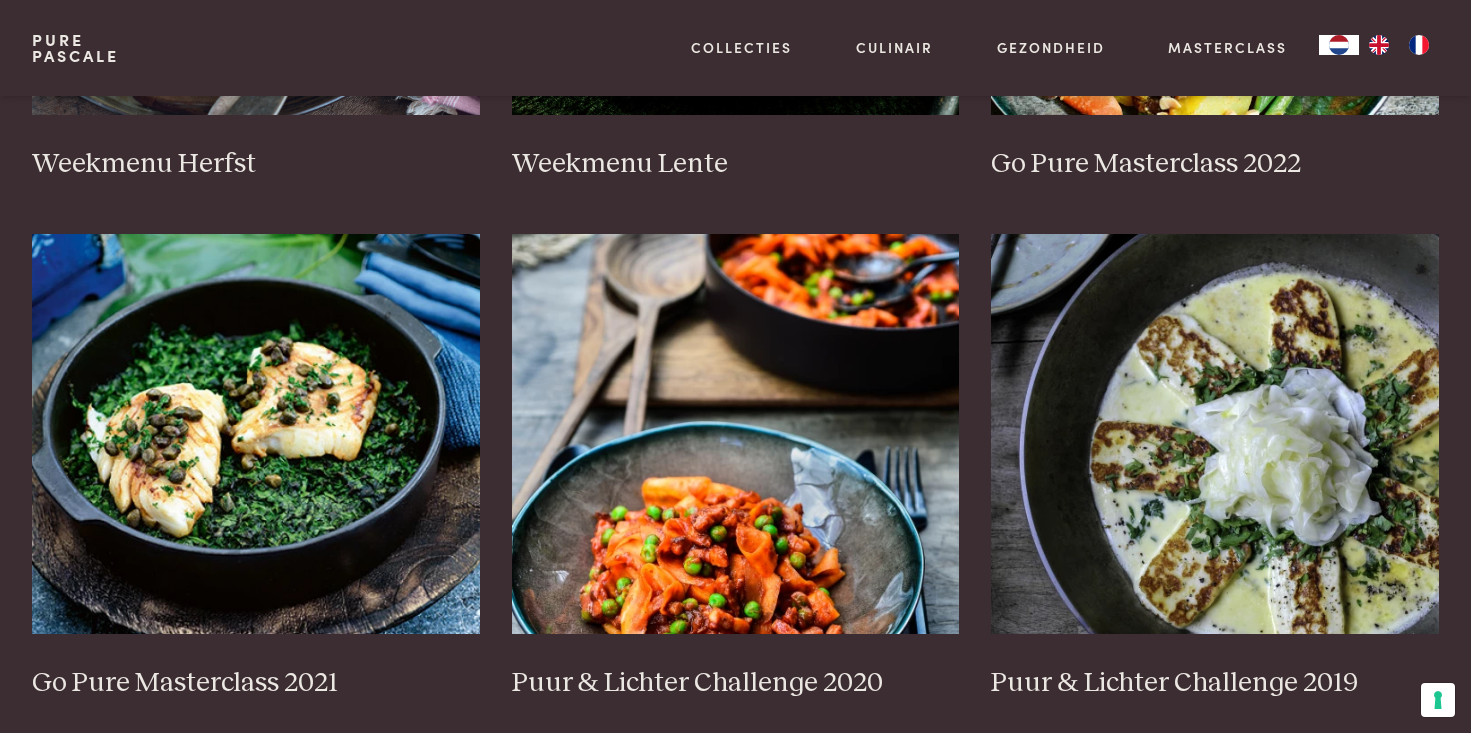scroll, scrollTop: 1332, scrollLeft: 0, axis: vertical 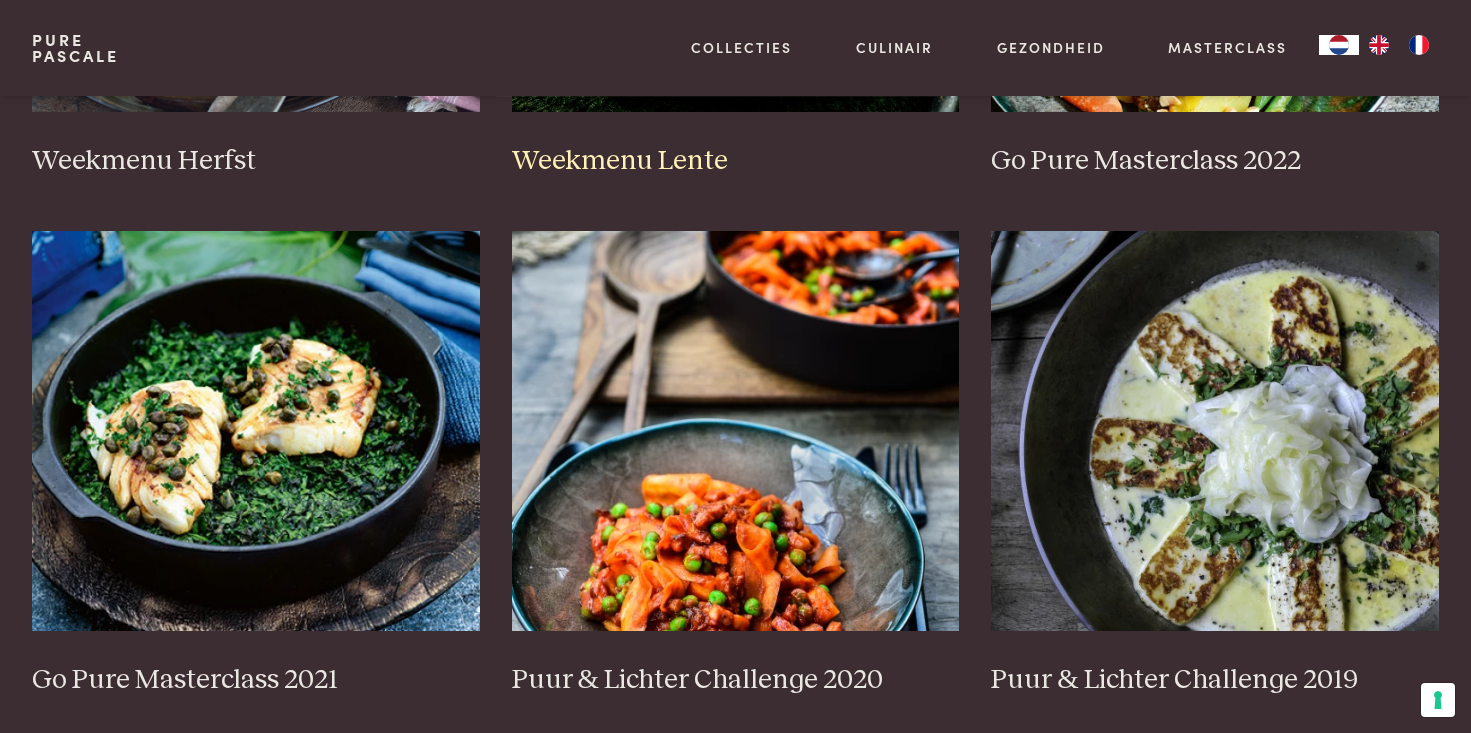 click at bounding box center (736, -88) 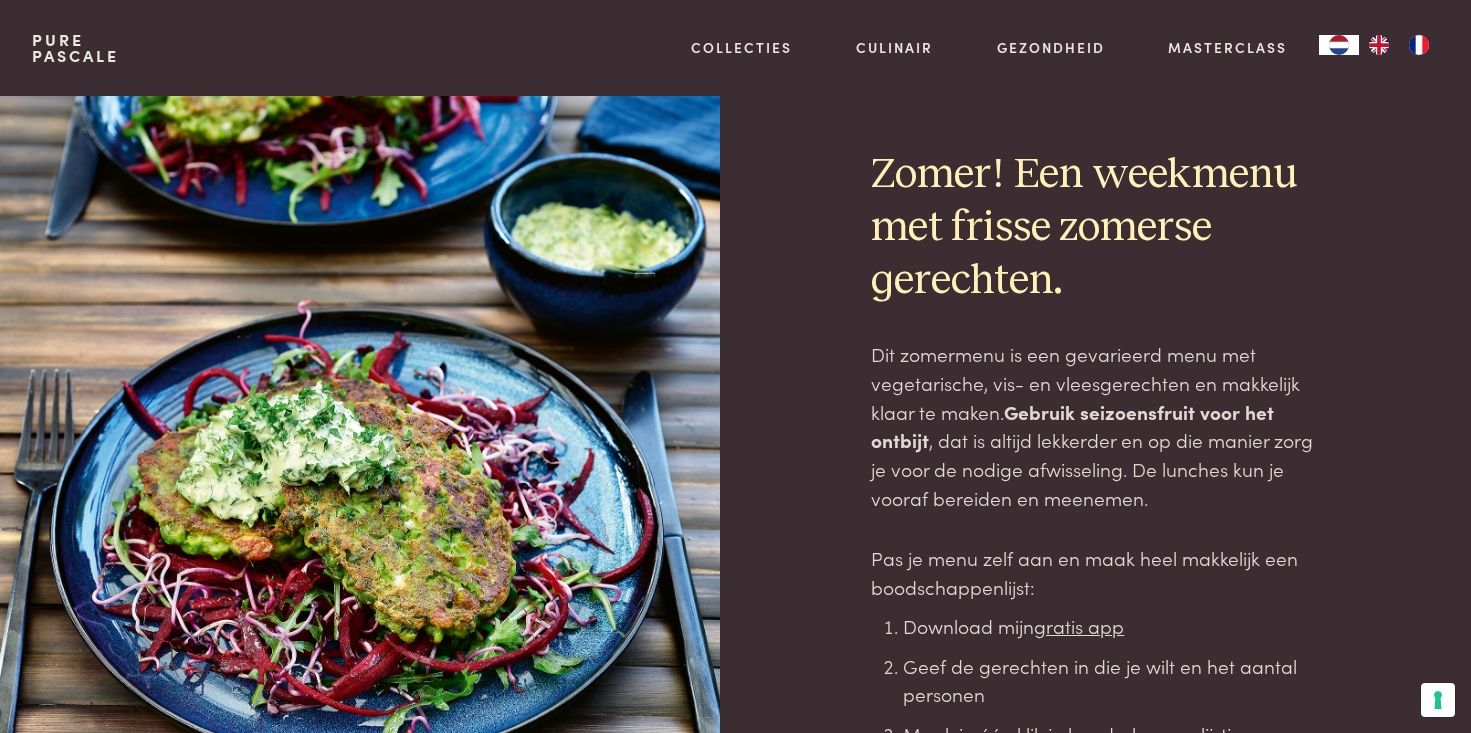 scroll, scrollTop: 0, scrollLeft: 0, axis: both 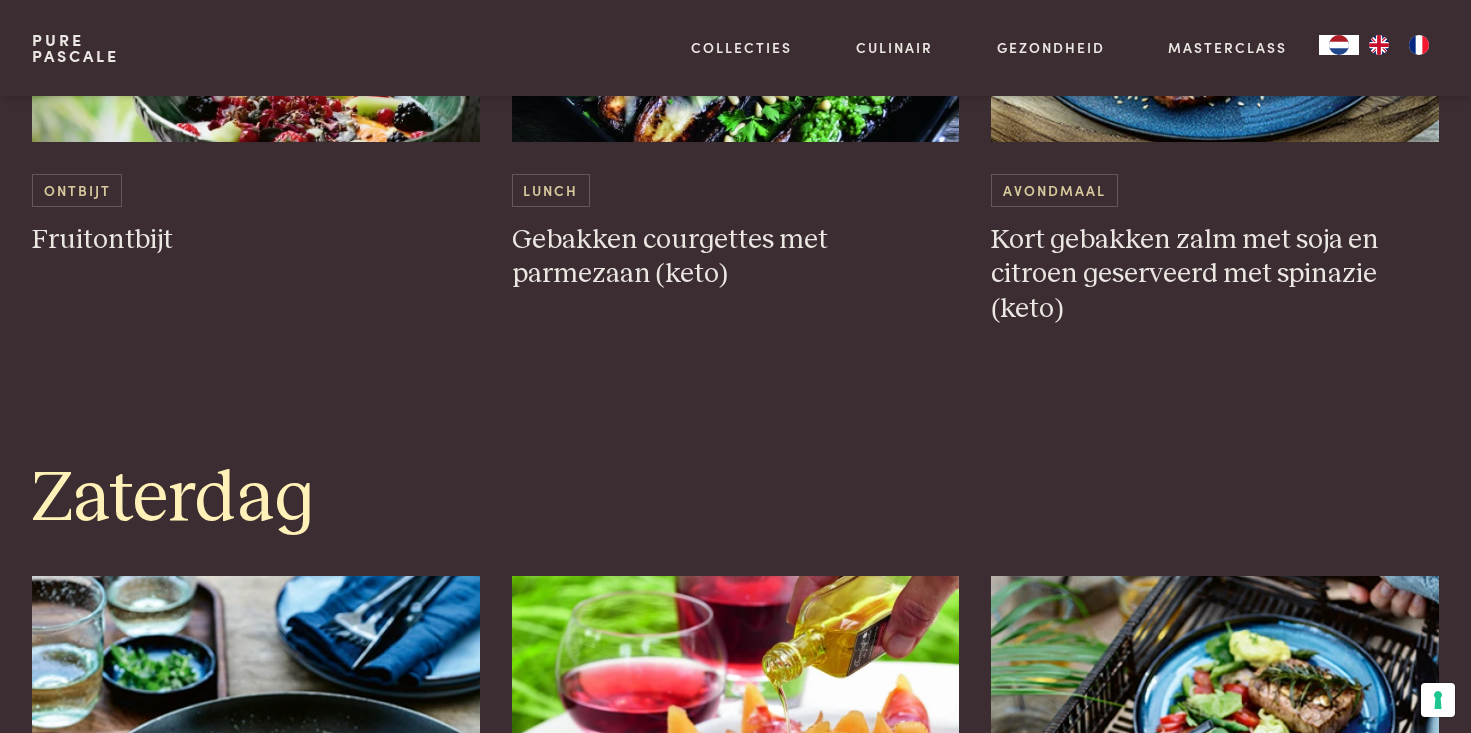 click on "Quinoa met tomaatjes, verse kruiden en nootjes" at bounding box center [736, -543] 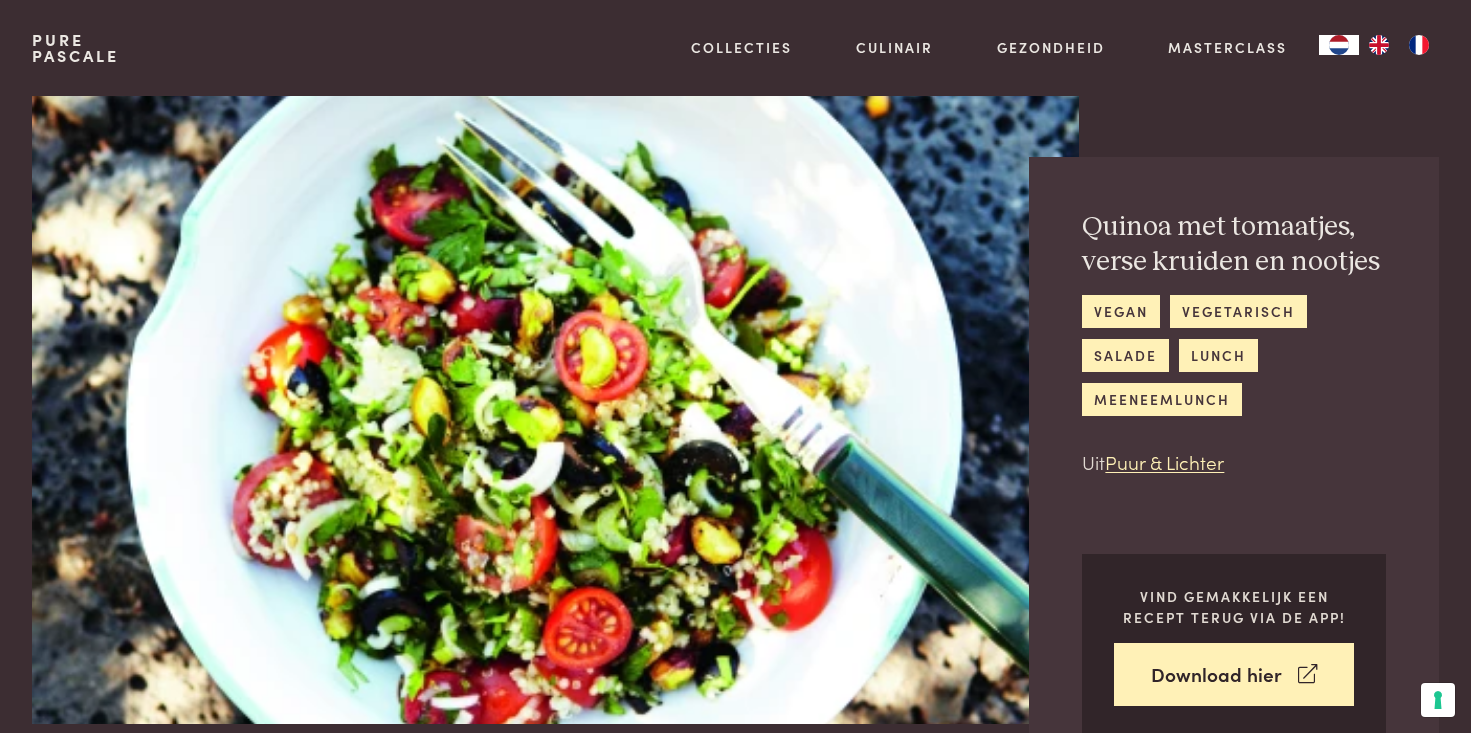 scroll, scrollTop: 0, scrollLeft: 0, axis: both 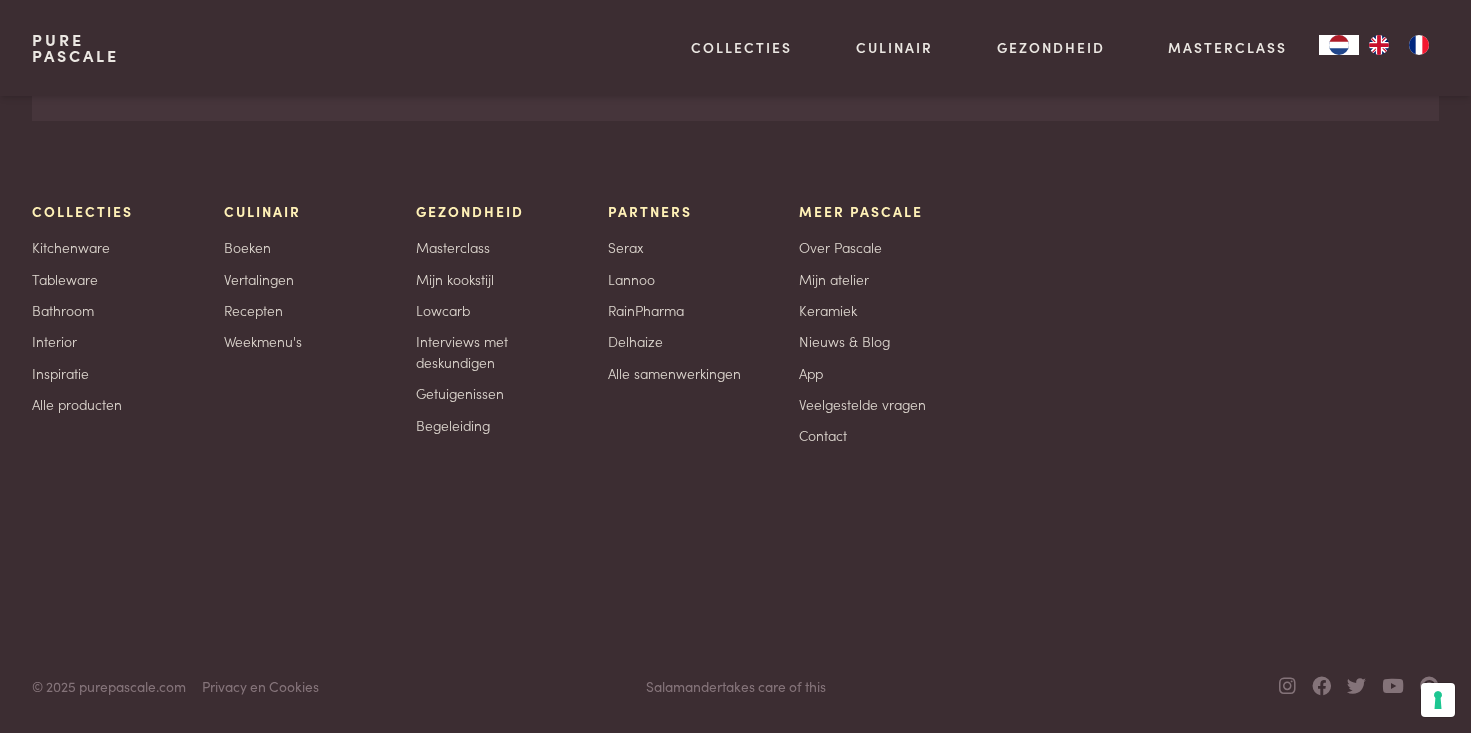 click at bounding box center (1412, -515) 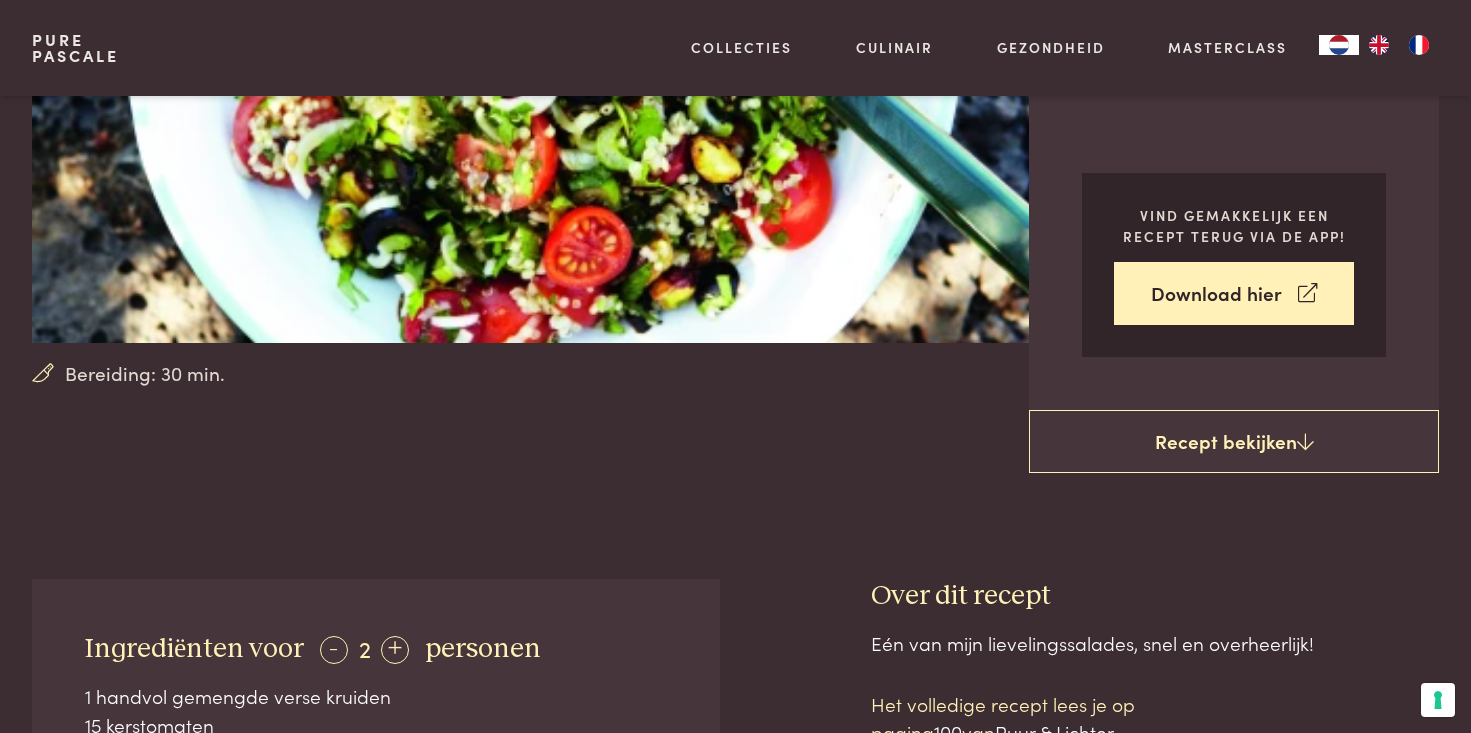 scroll, scrollTop: 0, scrollLeft: 0, axis: both 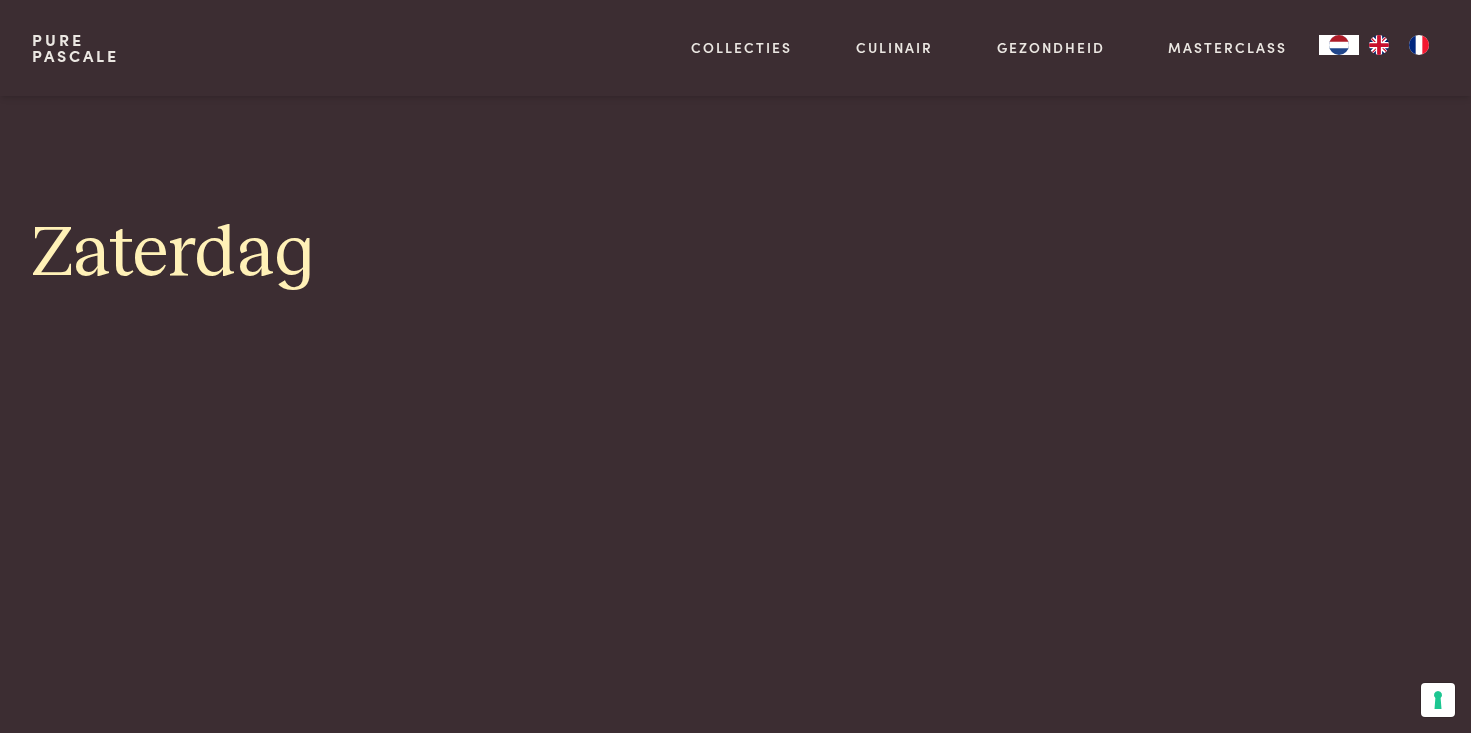 click on "Kleine gare tomaatjes met mozzarellabolletjes" at bounding box center [736, -754] 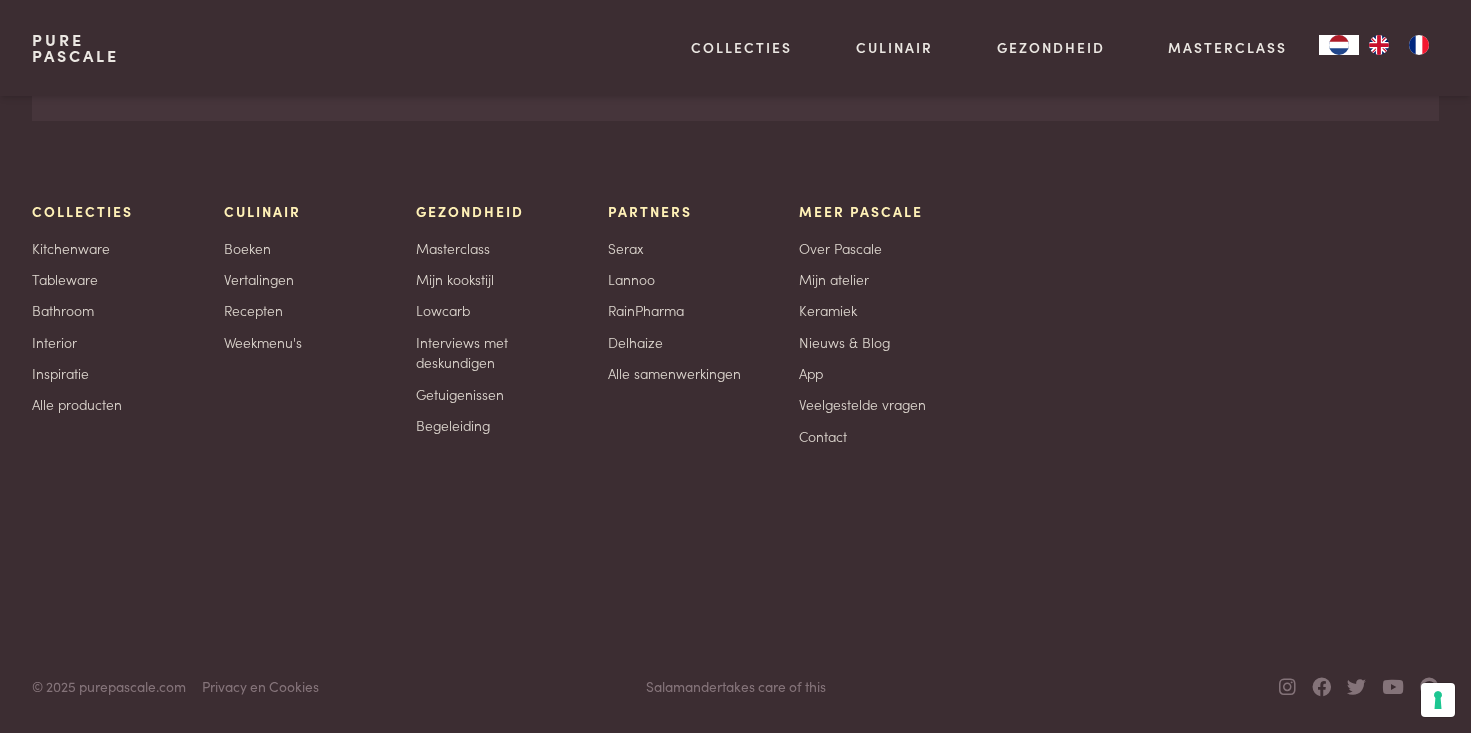 scroll, scrollTop: 9479, scrollLeft: 0, axis: vertical 